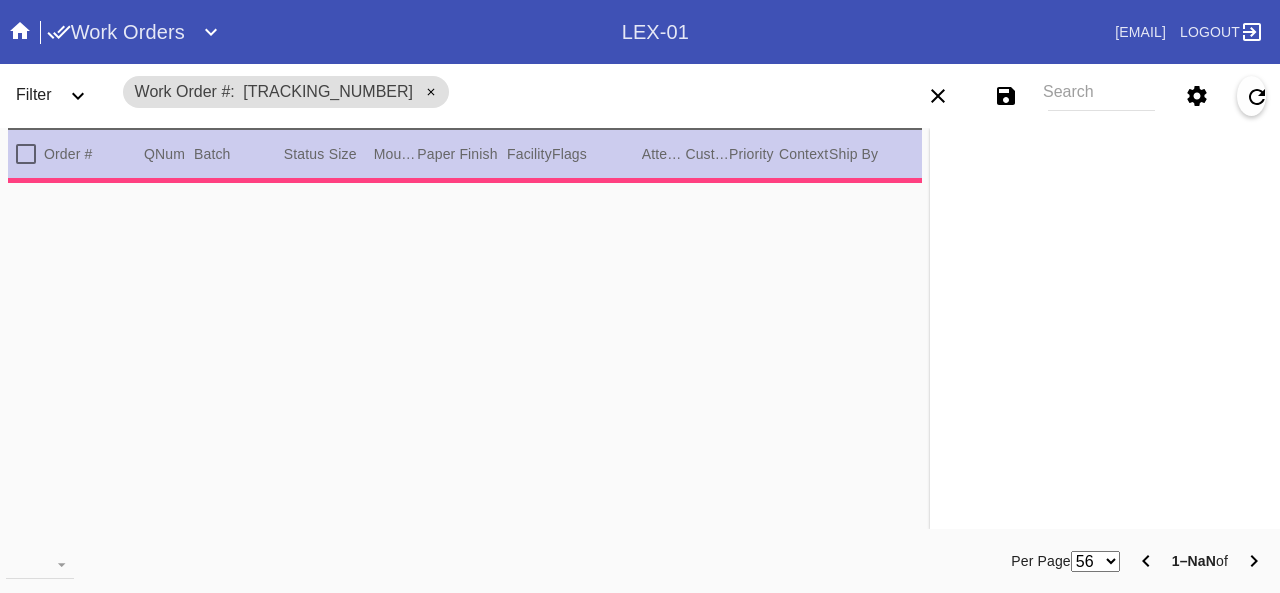 scroll, scrollTop: 0, scrollLeft: 0, axis: both 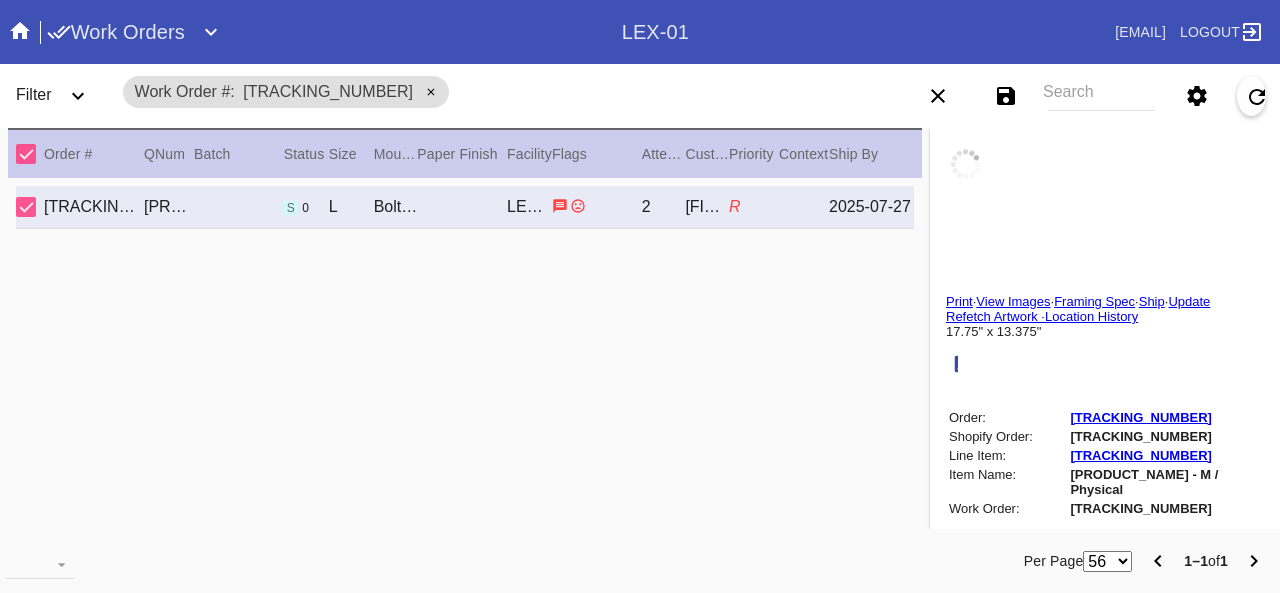 type on "3.0" 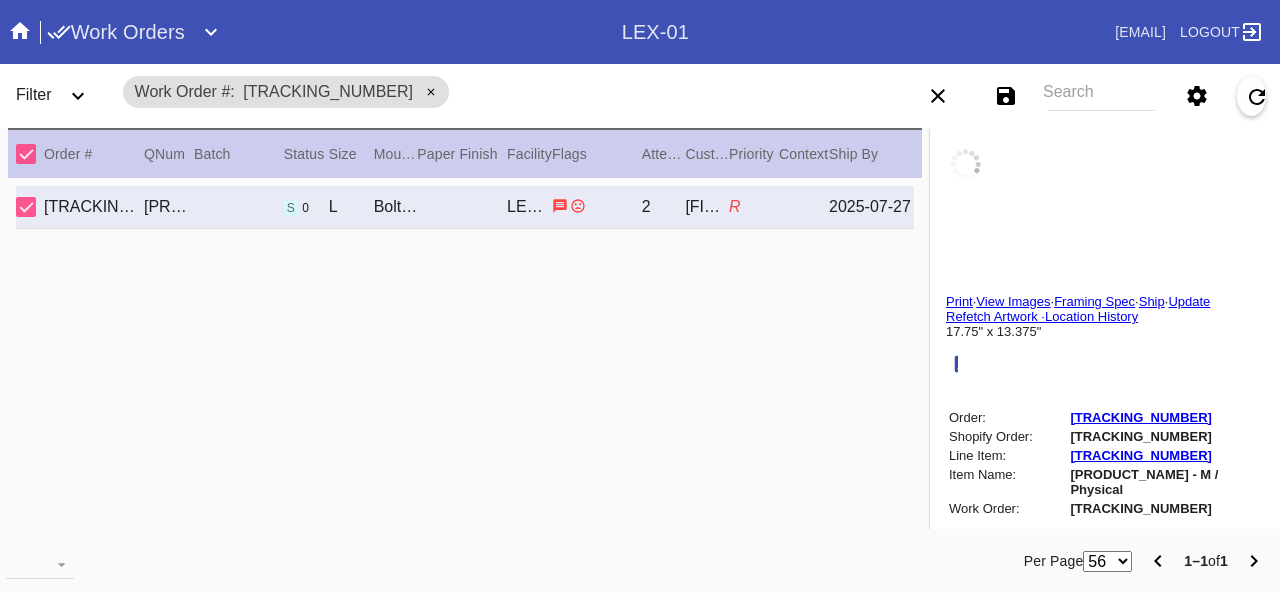 type on "3.0" 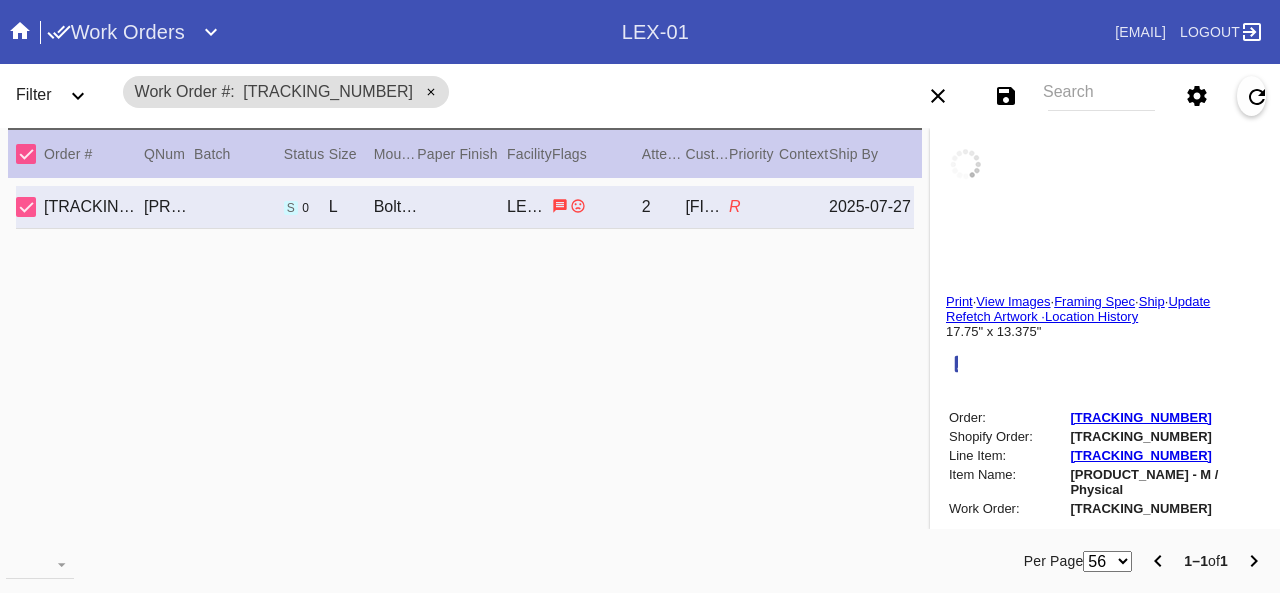 type on "3.0" 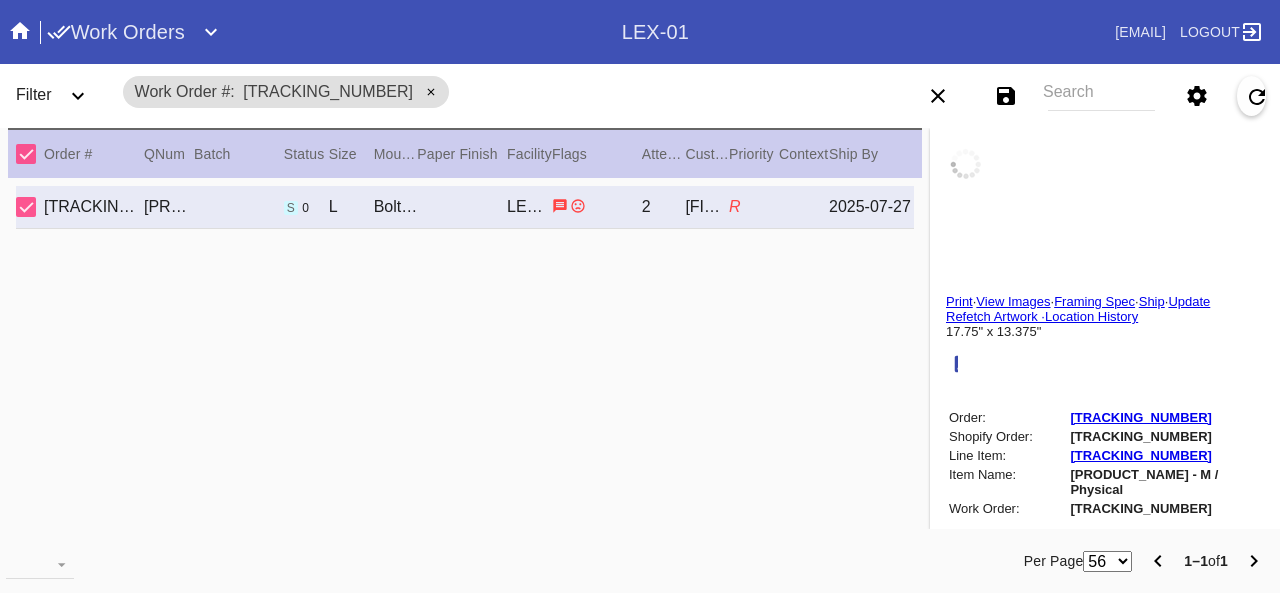 type on "3.0" 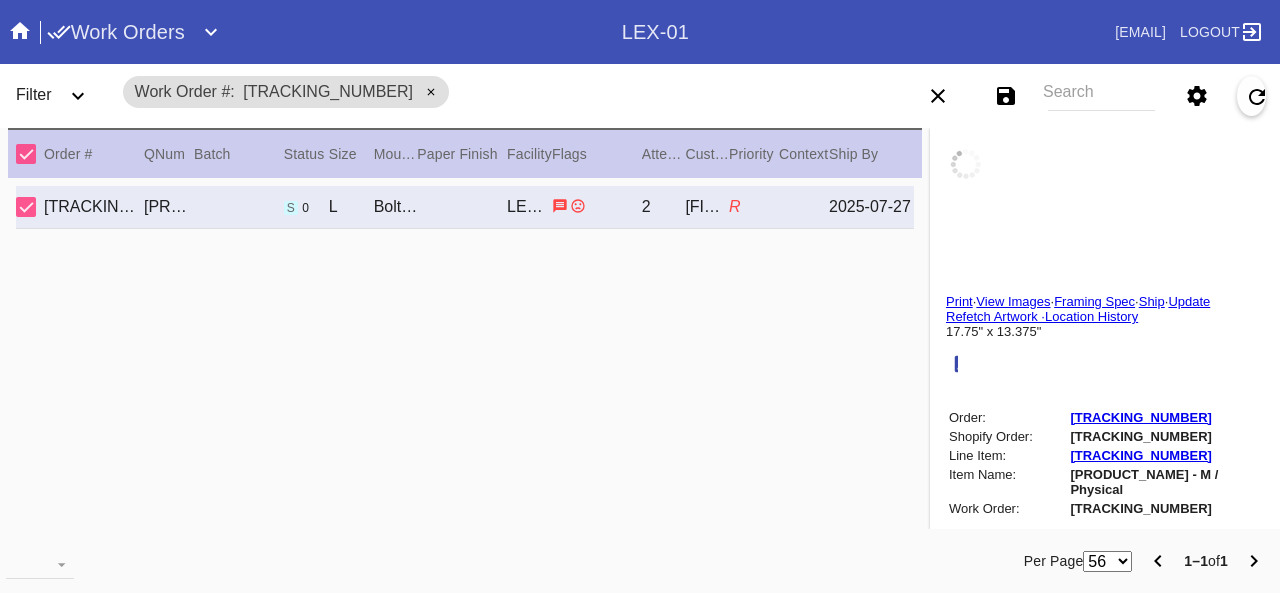 type on "0.1875" 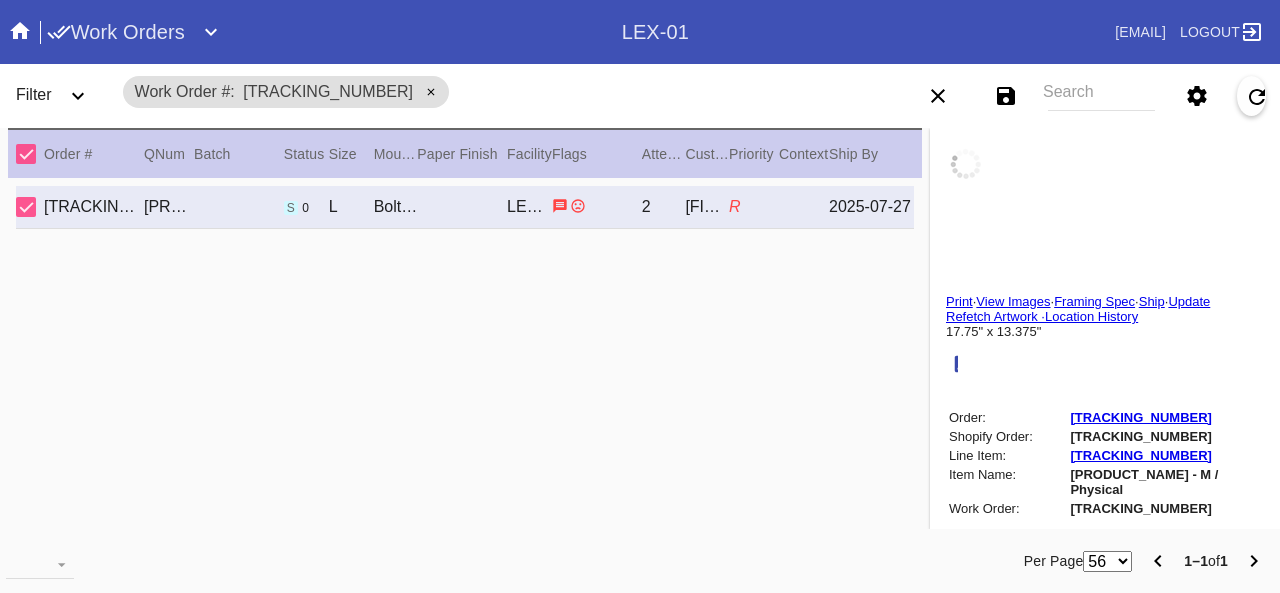 type on "17.75" 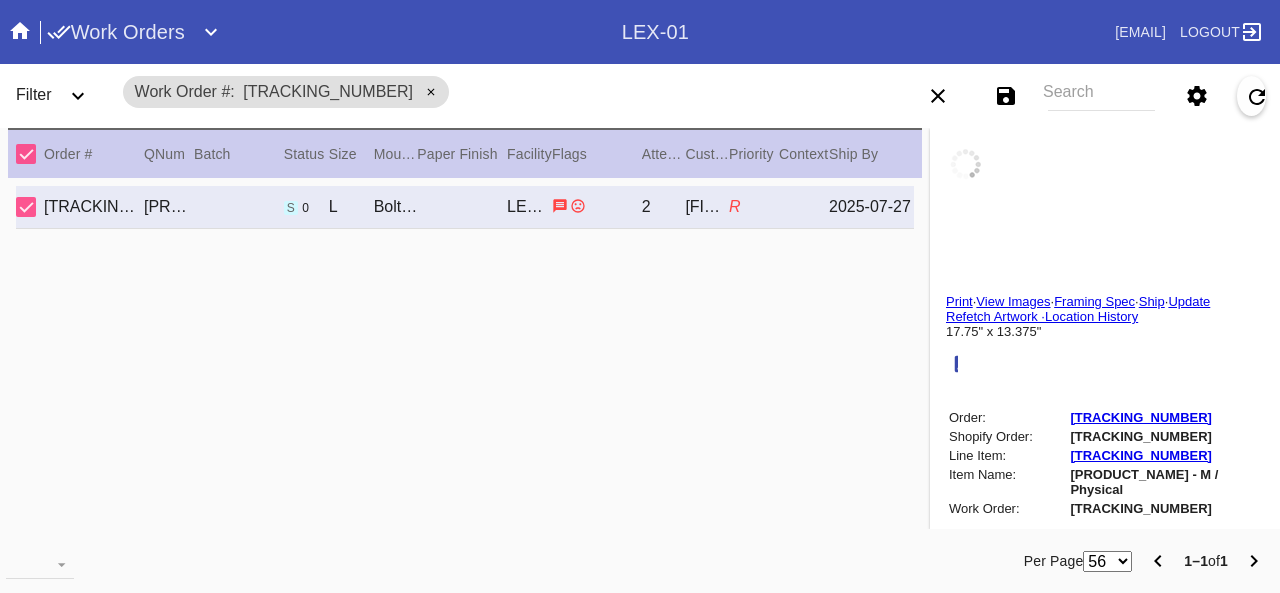type on "13.375" 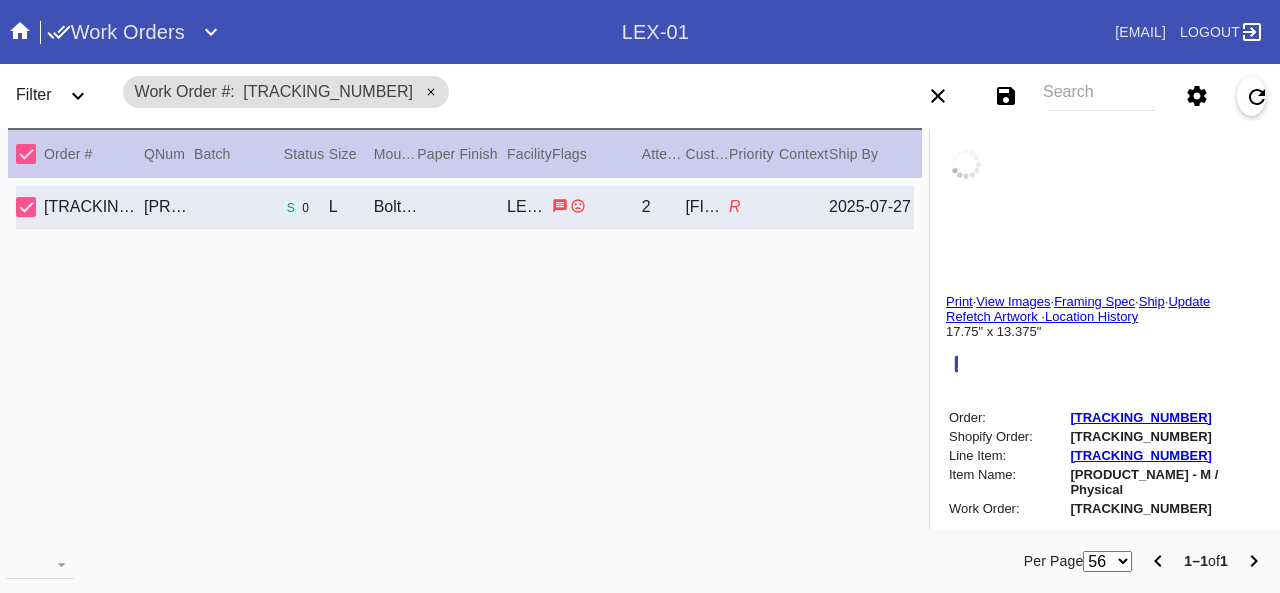type on "Rounded corners, rough edges.
A few small specks here and there.
A few light scratches/scuff marks about.
silver plate at bottom has adhesive on back of it." 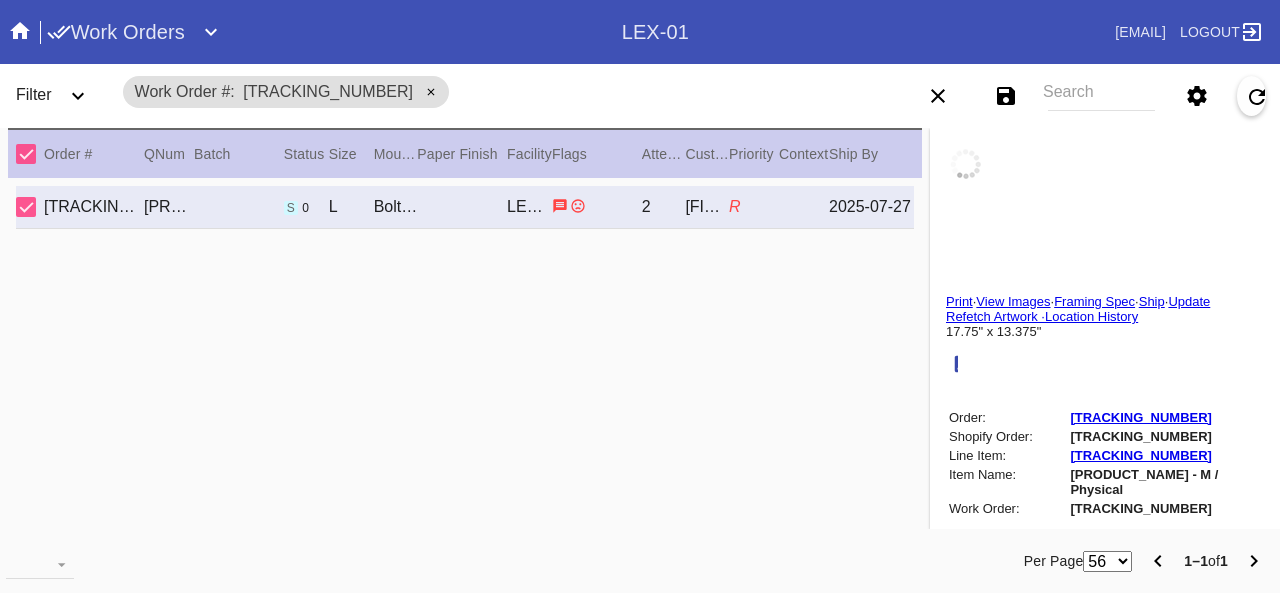 type on "7/29/2025" 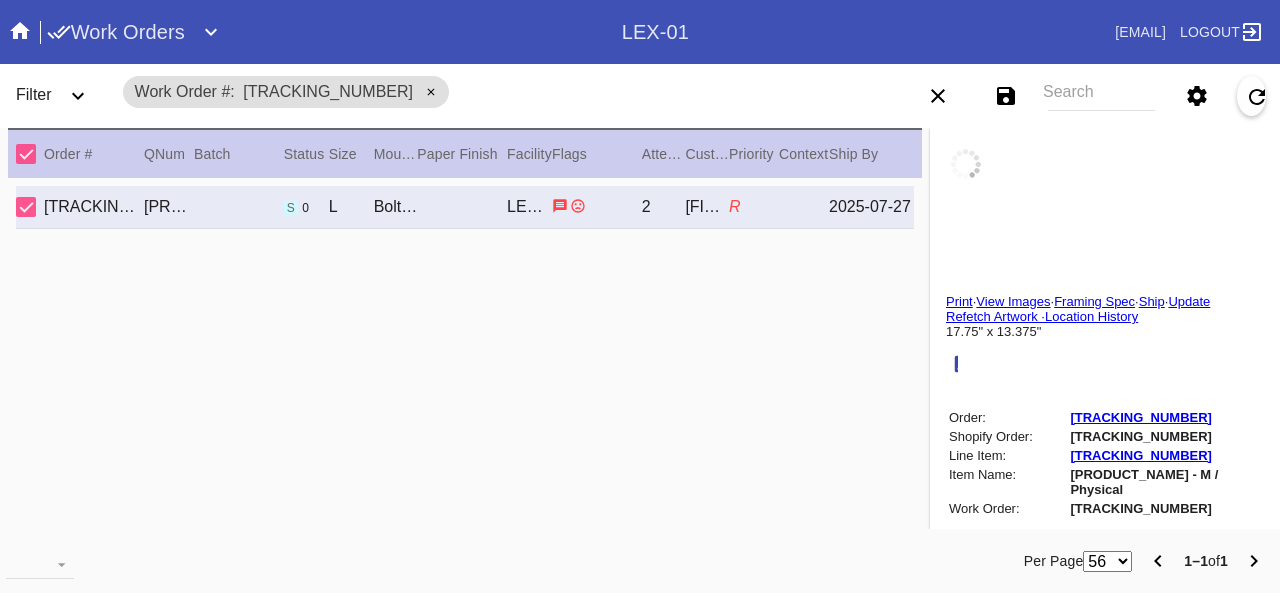 type on "7/19/2025" 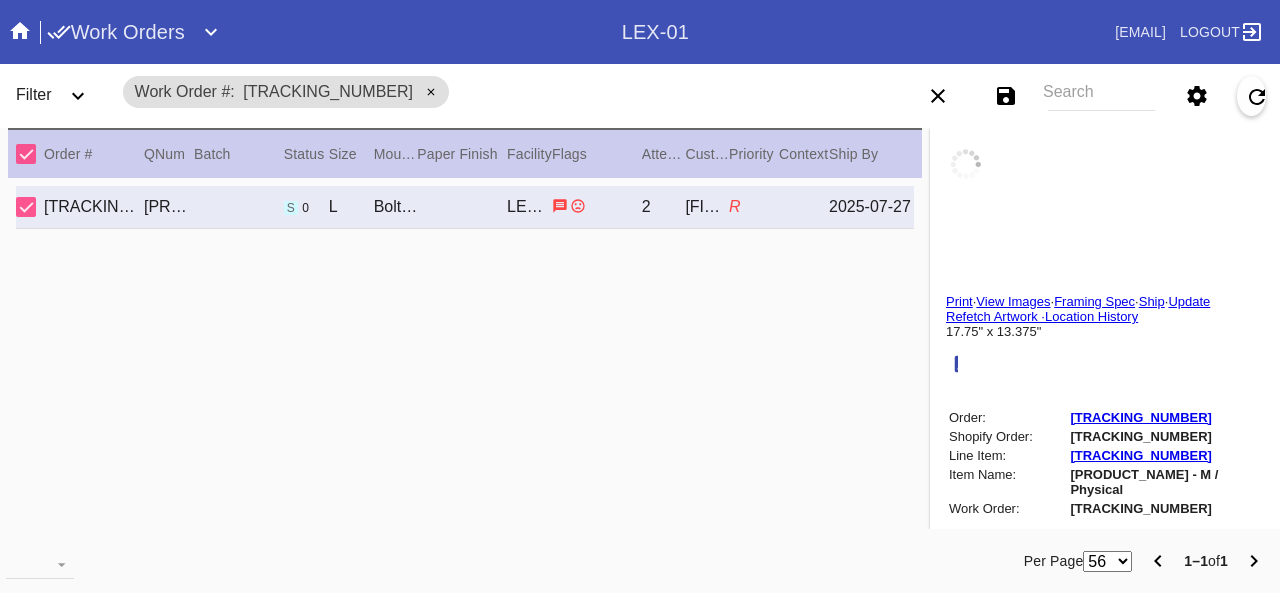 type on "7/27/2025" 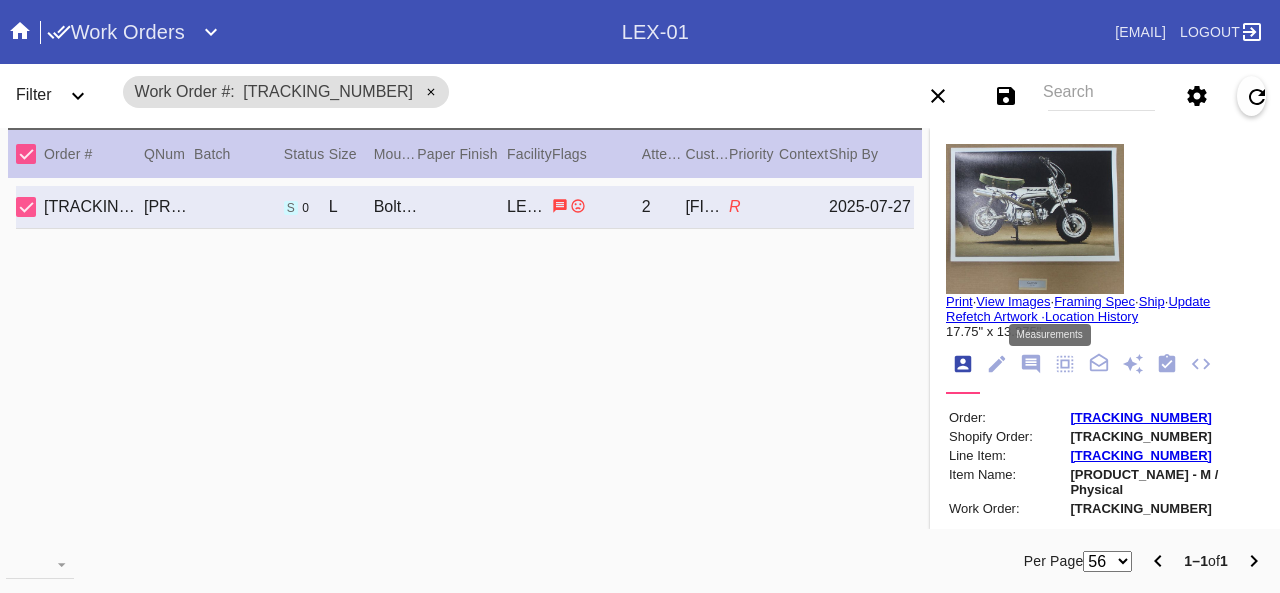 click 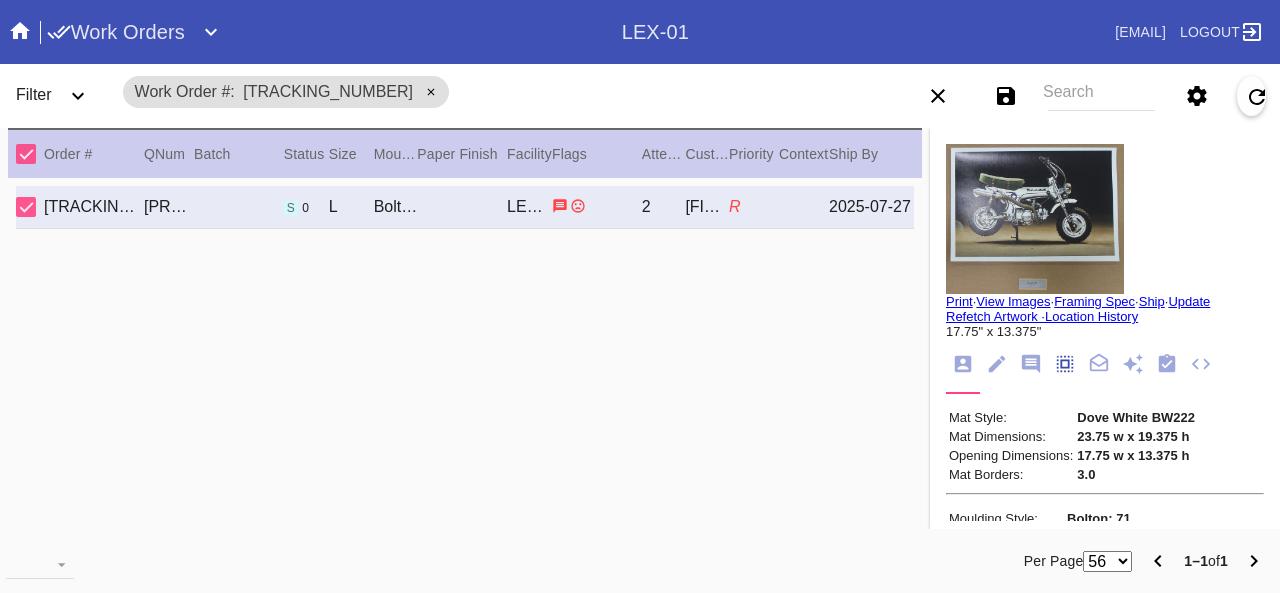 scroll, scrollTop: 171, scrollLeft: 0, axis: vertical 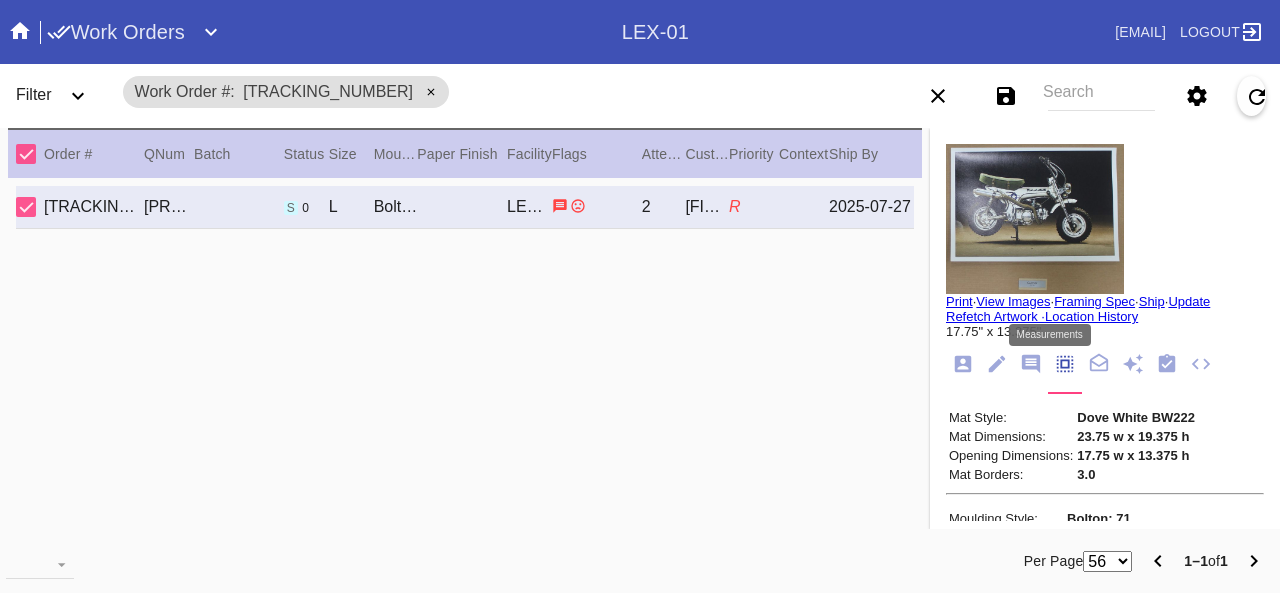 click 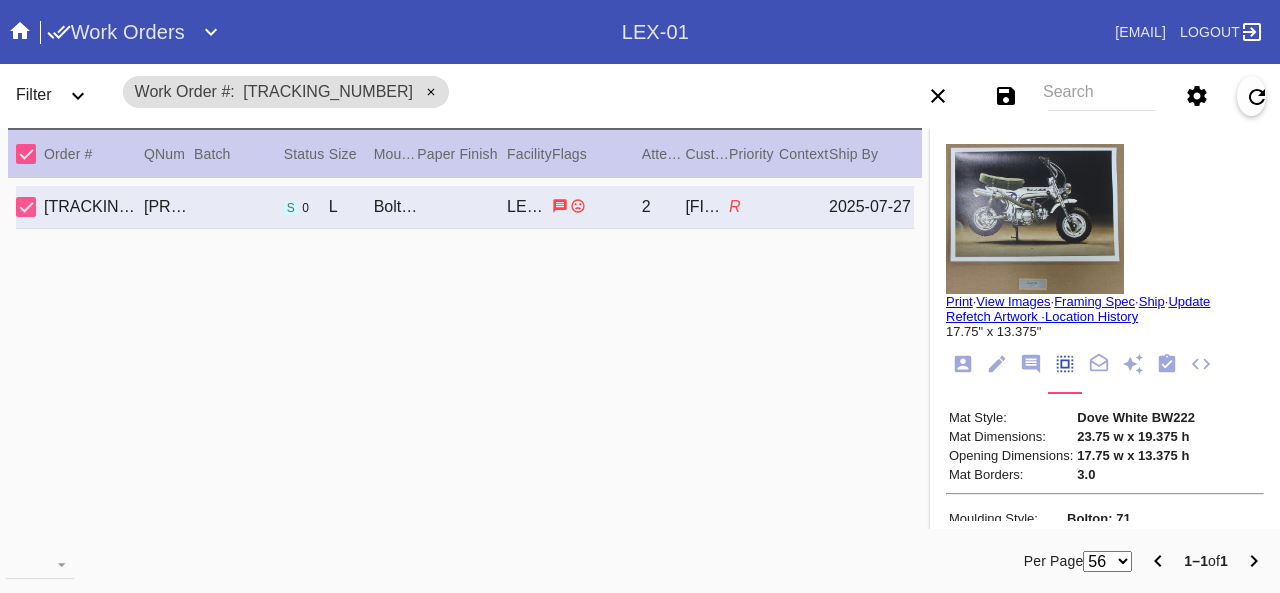 scroll, scrollTop: 357, scrollLeft: 0, axis: vertical 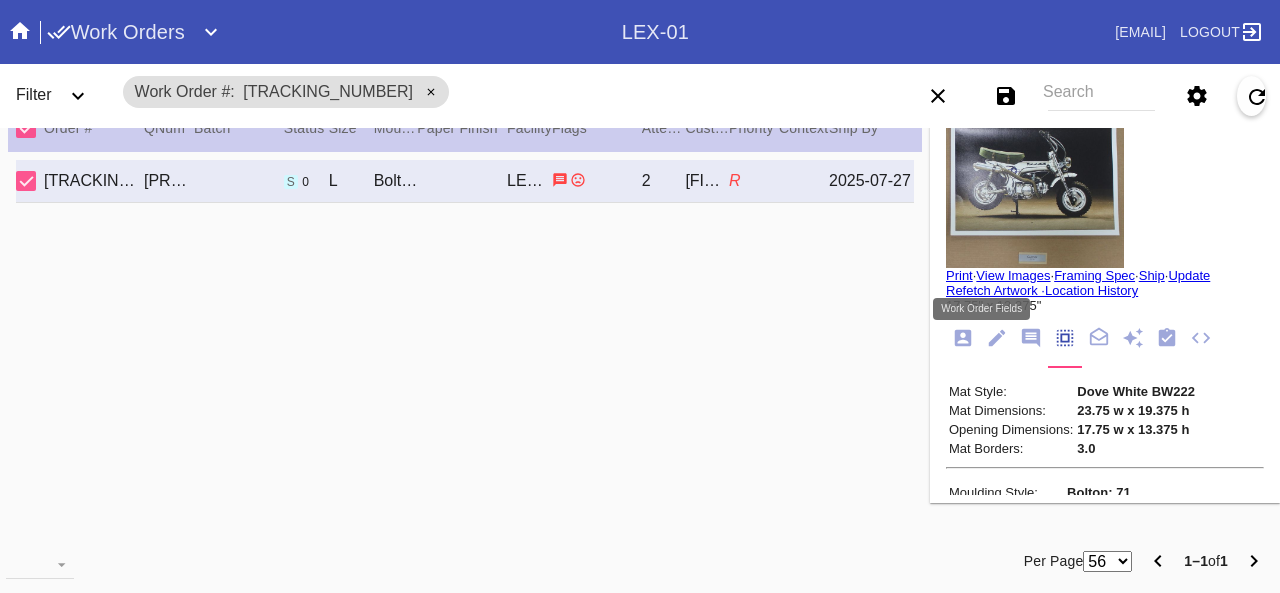 click 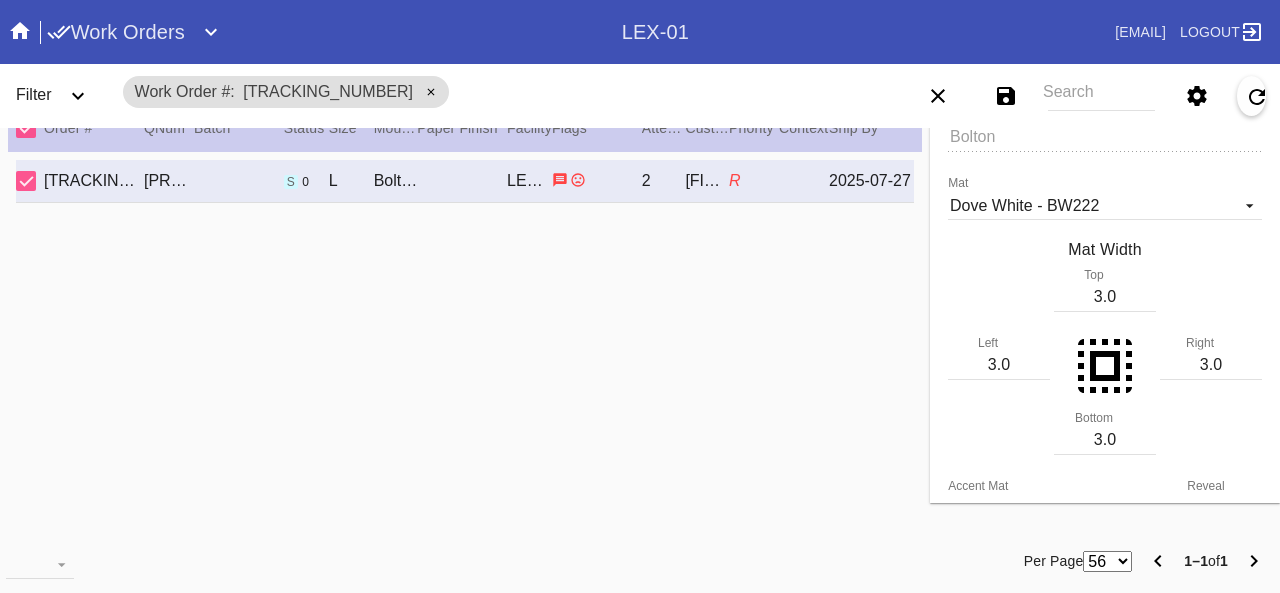 scroll, scrollTop: 400, scrollLeft: 0, axis: vertical 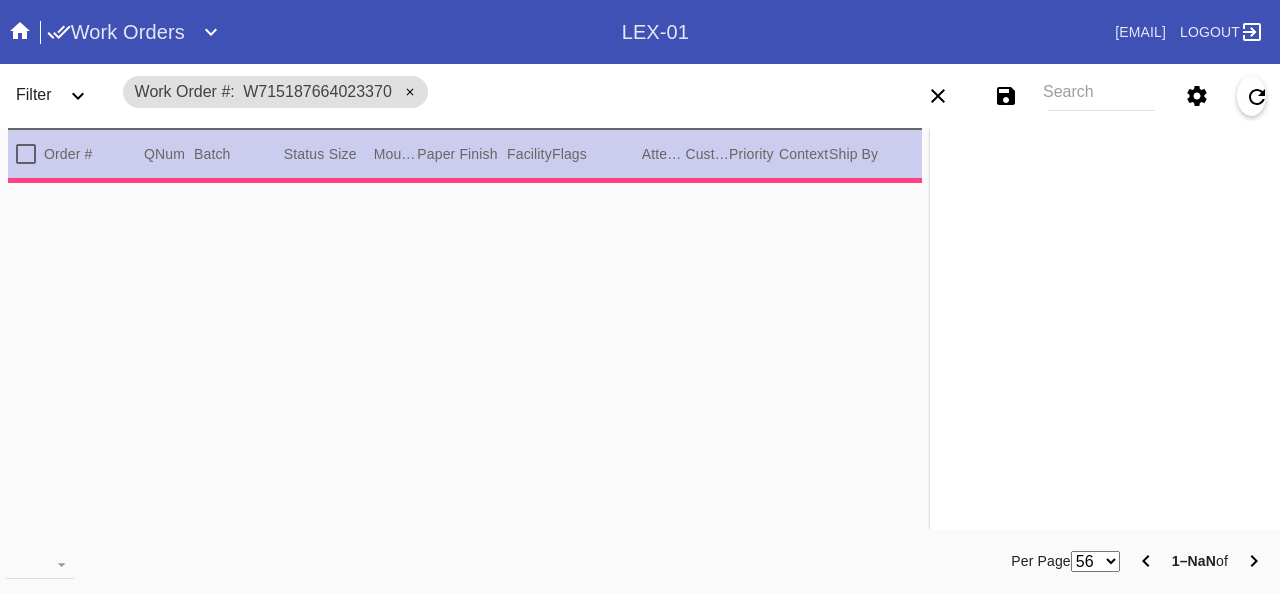 type on "dry mount the photo and hinge the brass plate." 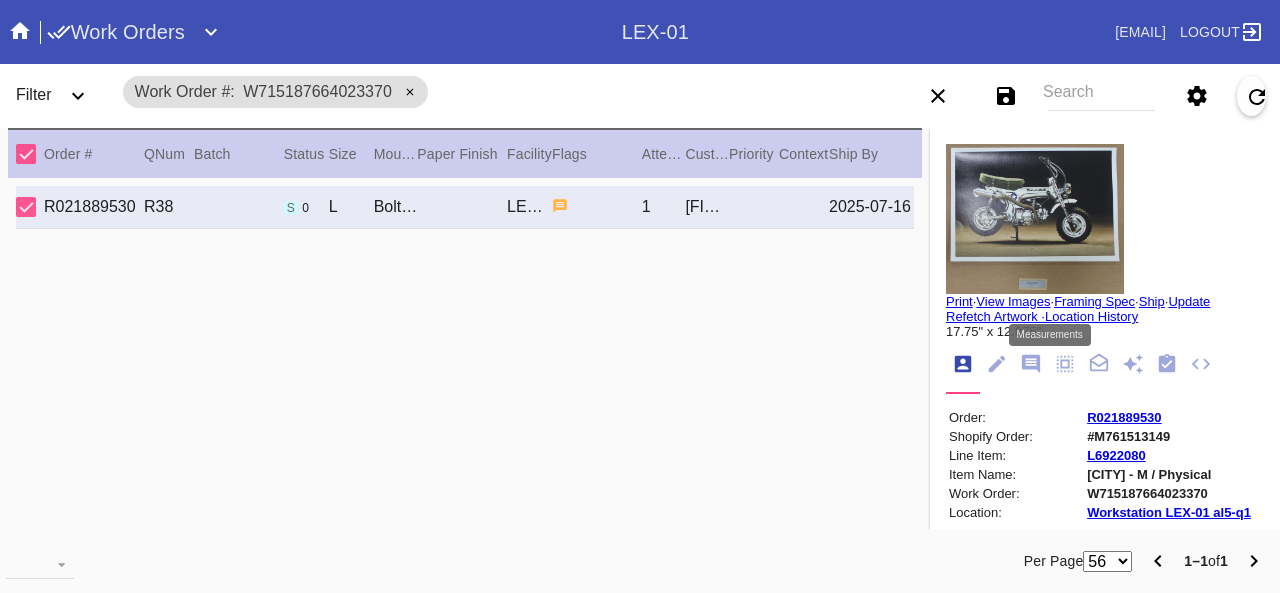 click 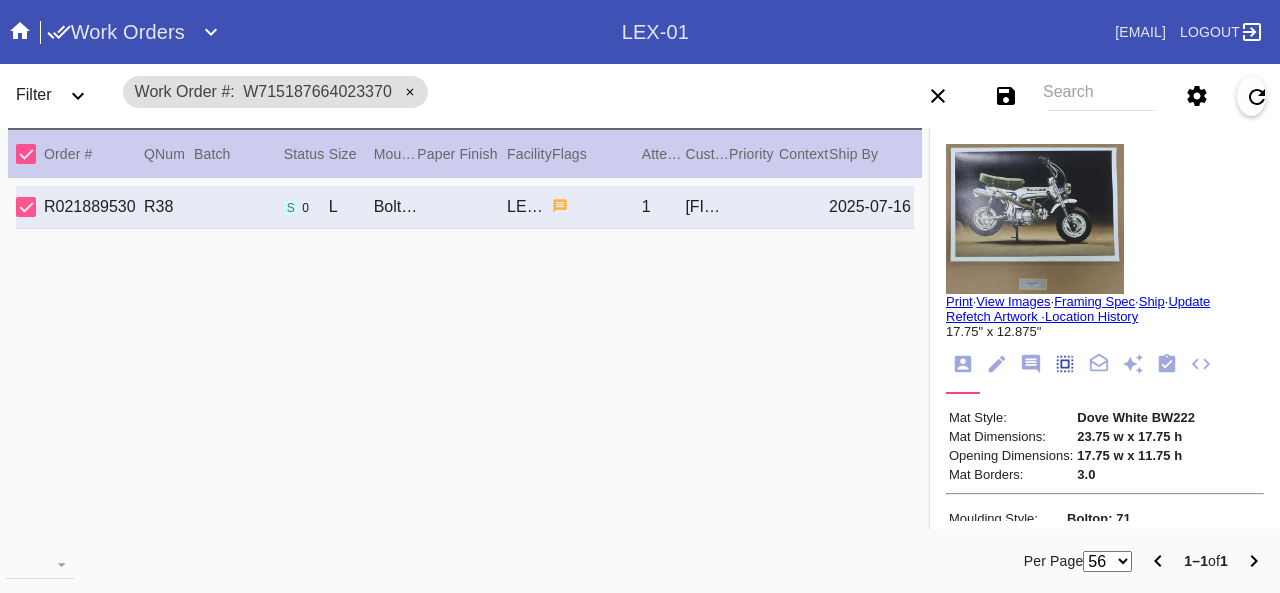 scroll, scrollTop: 171, scrollLeft: 0, axis: vertical 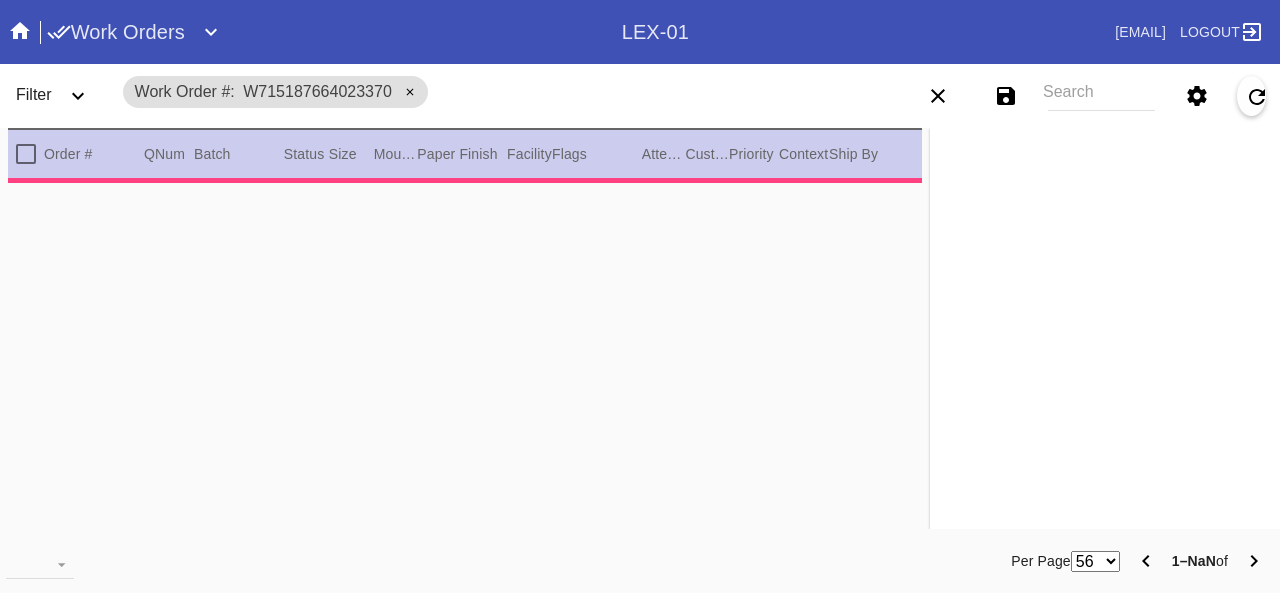 type on "dry mount the photo and hinge the brass plate." 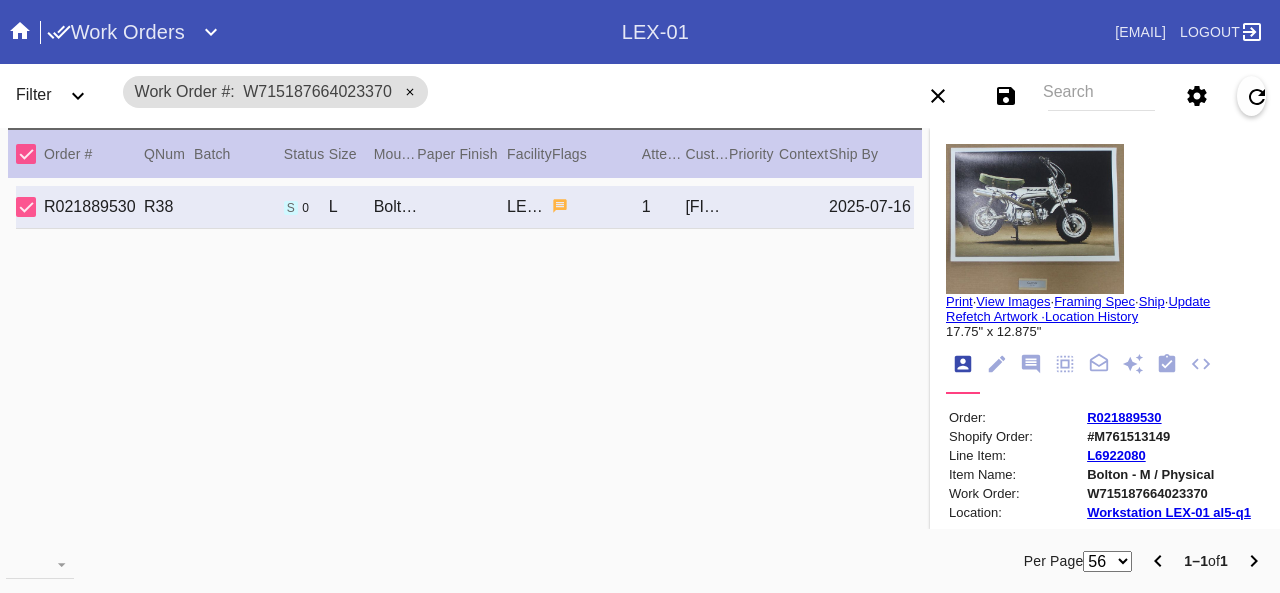 scroll, scrollTop: 0, scrollLeft: 0, axis: both 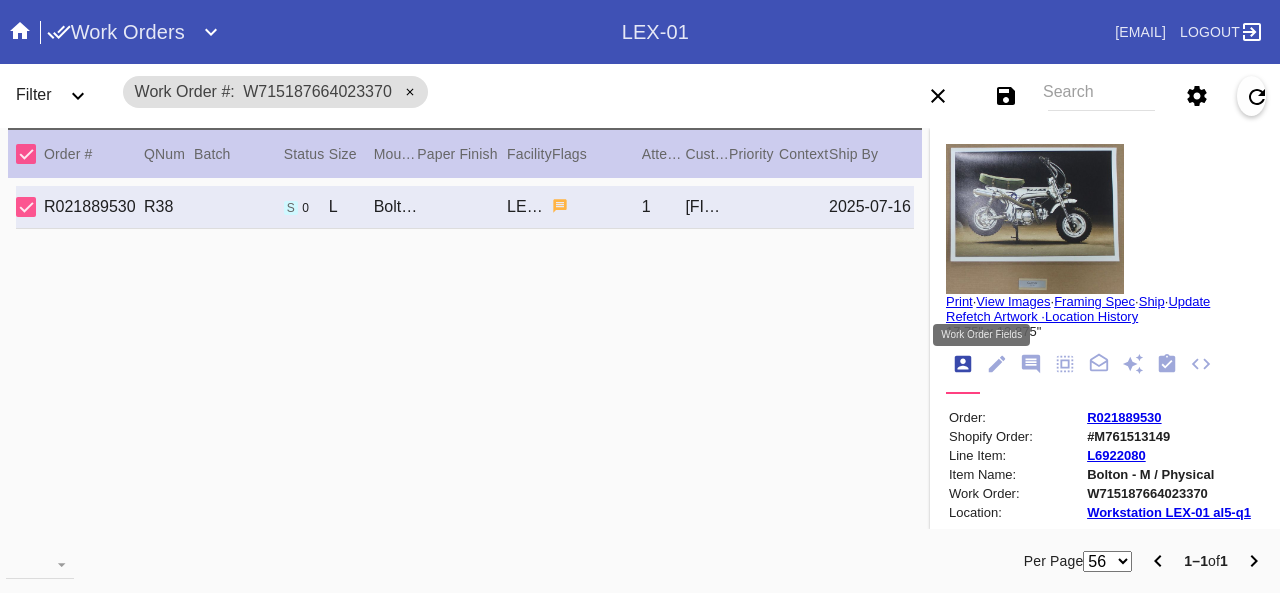 click 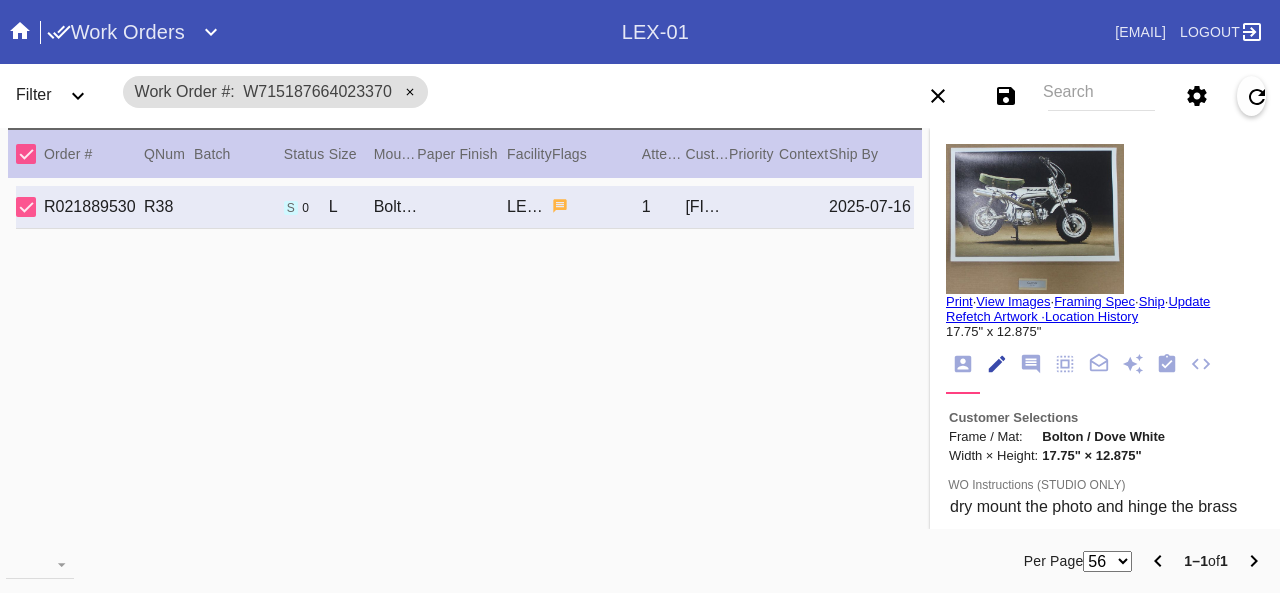 scroll, scrollTop: 73, scrollLeft: 0, axis: vertical 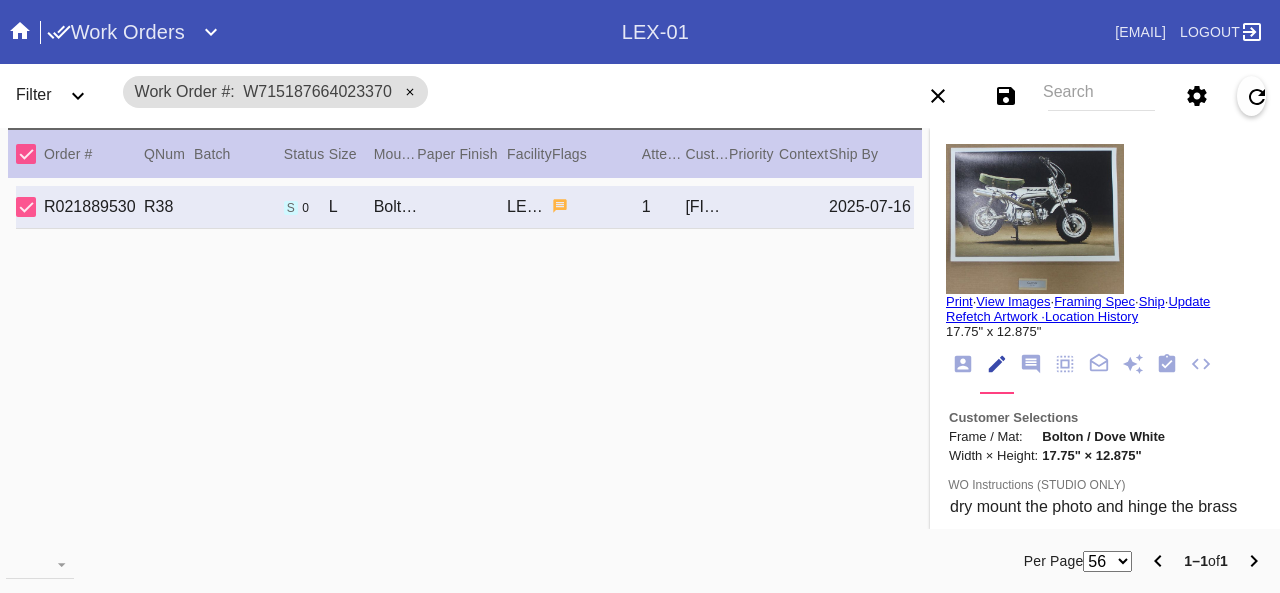 click on "View Images" at bounding box center (1013, 301) 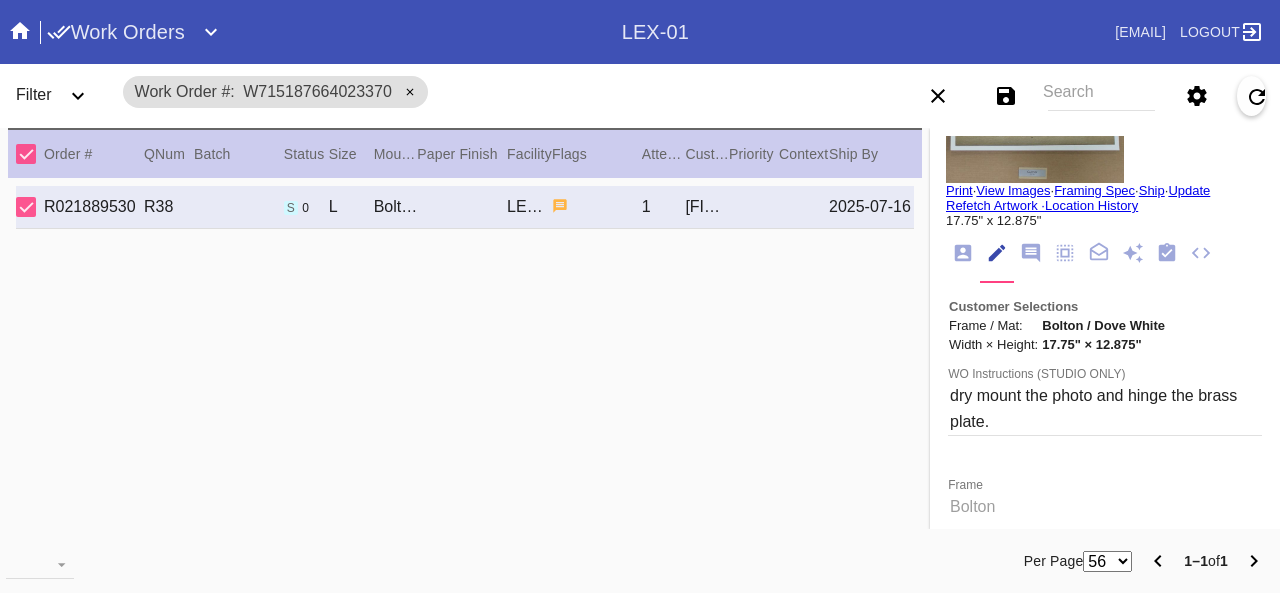 scroll, scrollTop: 100, scrollLeft: 0, axis: vertical 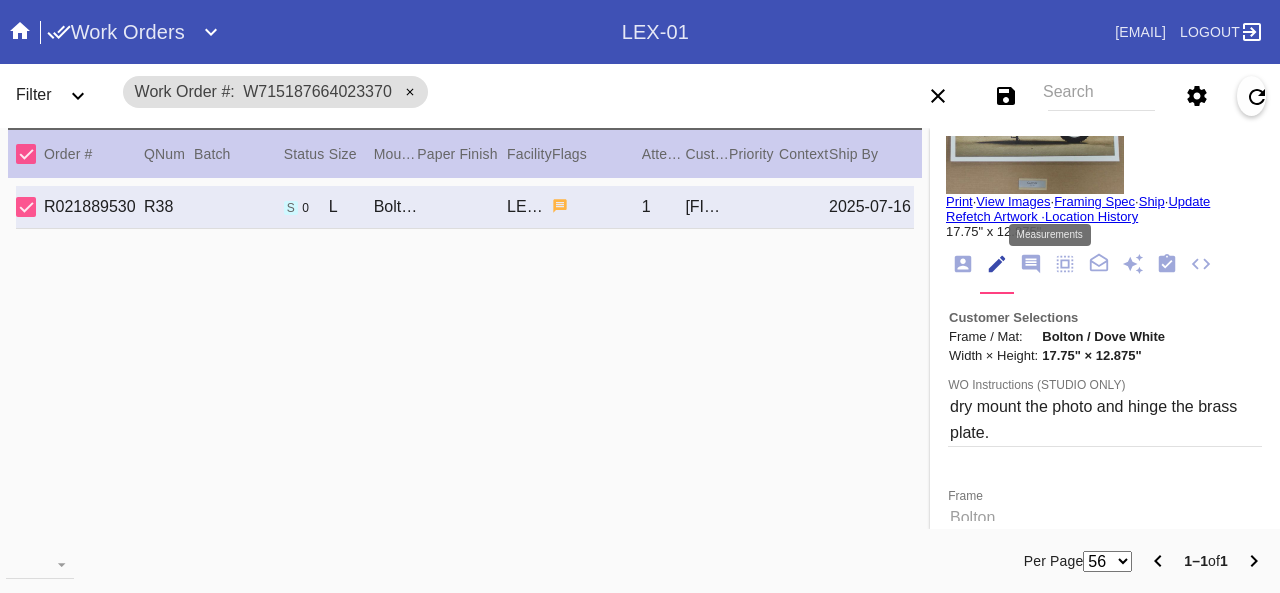 click 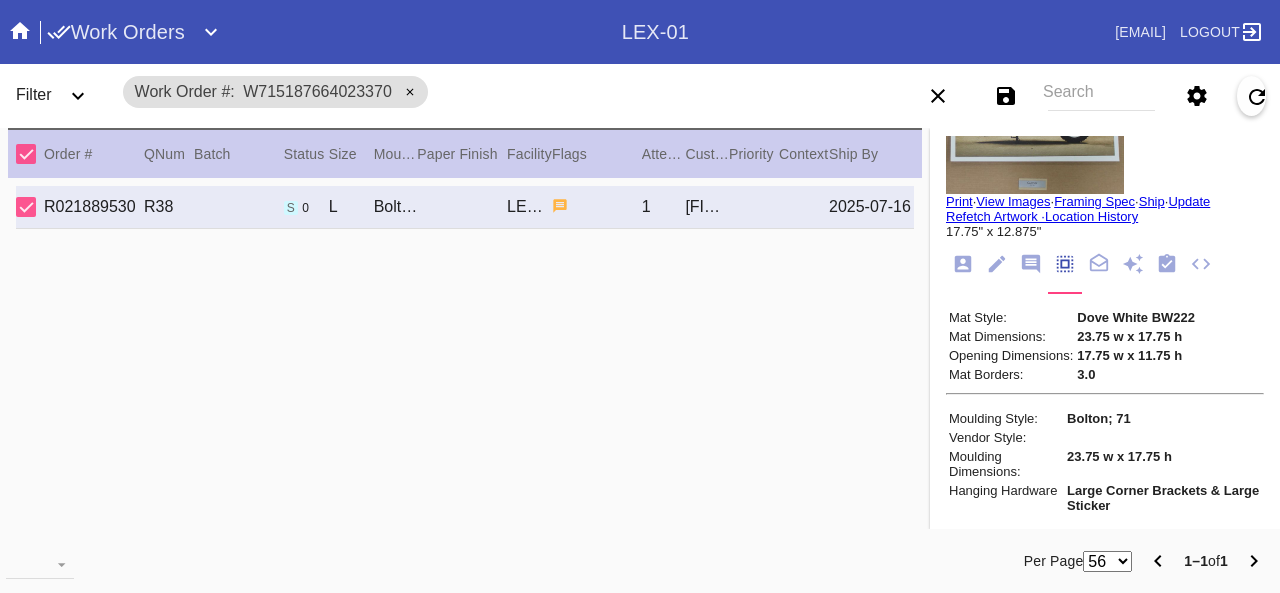scroll, scrollTop: 171, scrollLeft: 0, axis: vertical 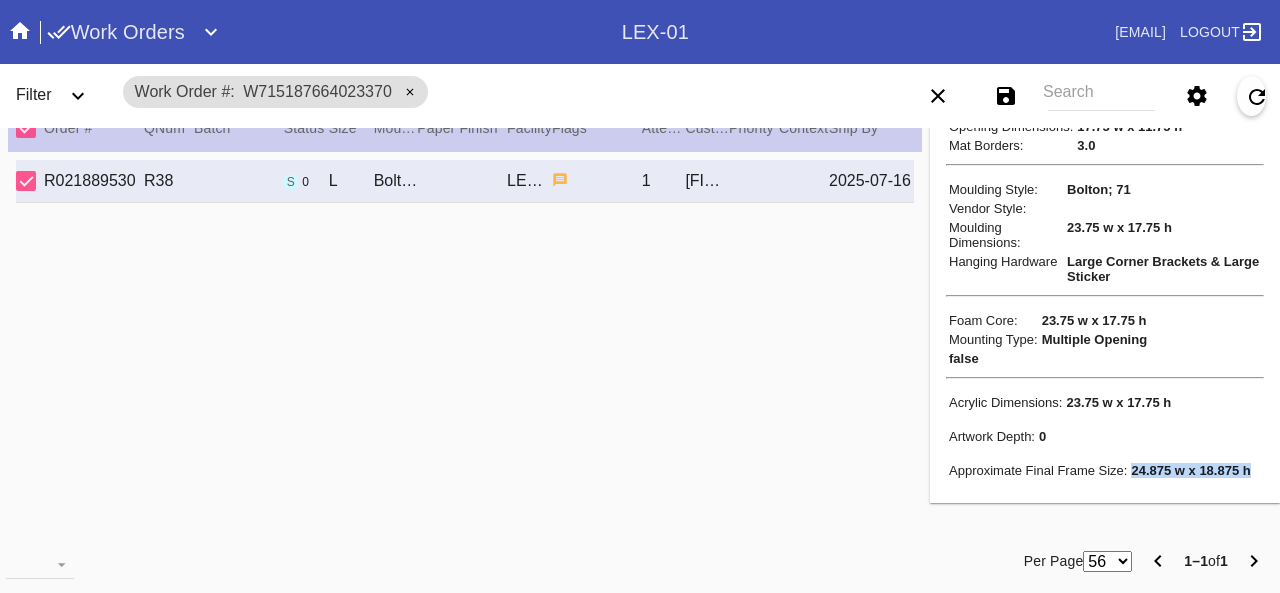drag, startPoint x: 1102, startPoint y: 450, endPoint x: 1128, endPoint y: 471, distance: 33.42155 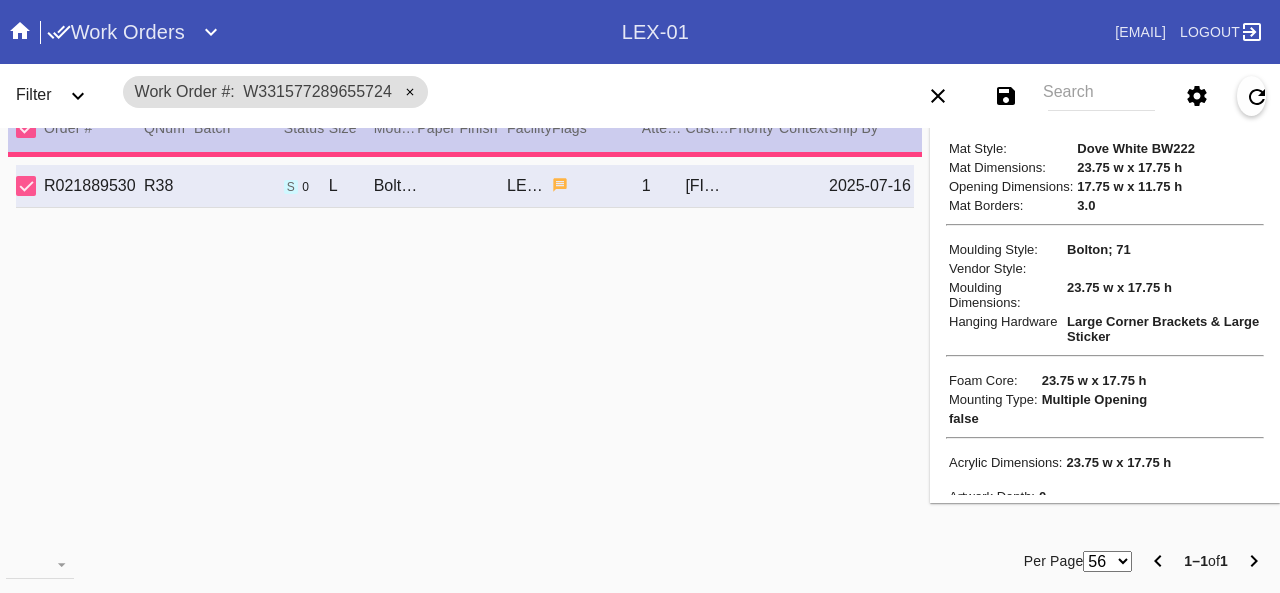 scroll, scrollTop: 157, scrollLeft: 0, axis: vertical 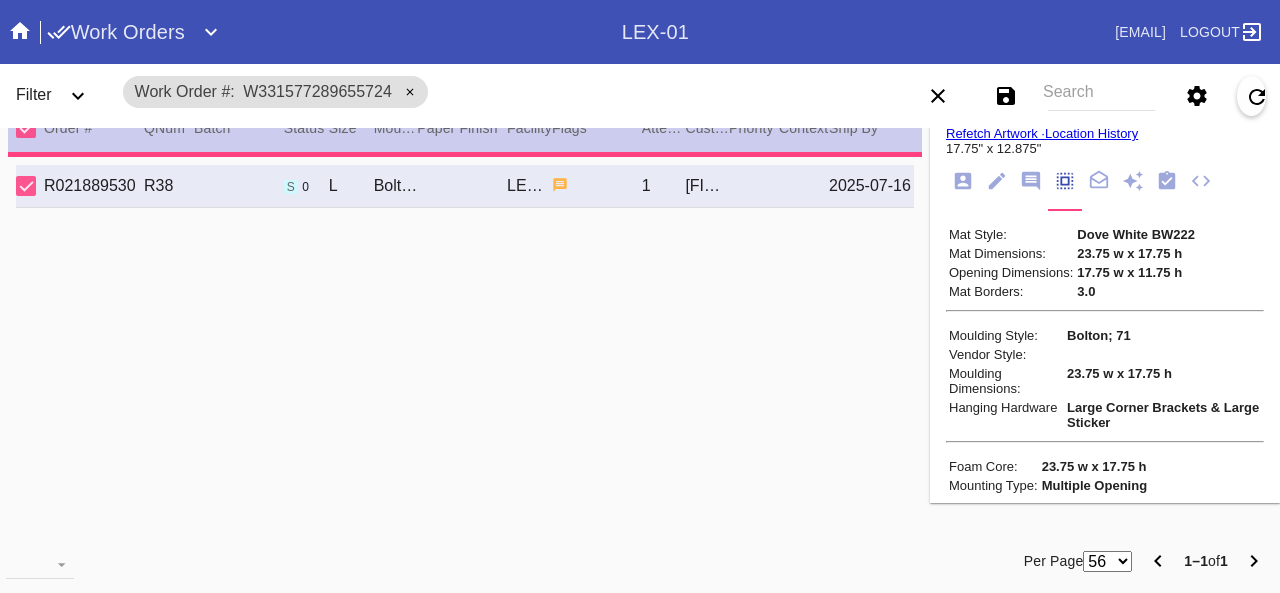 click 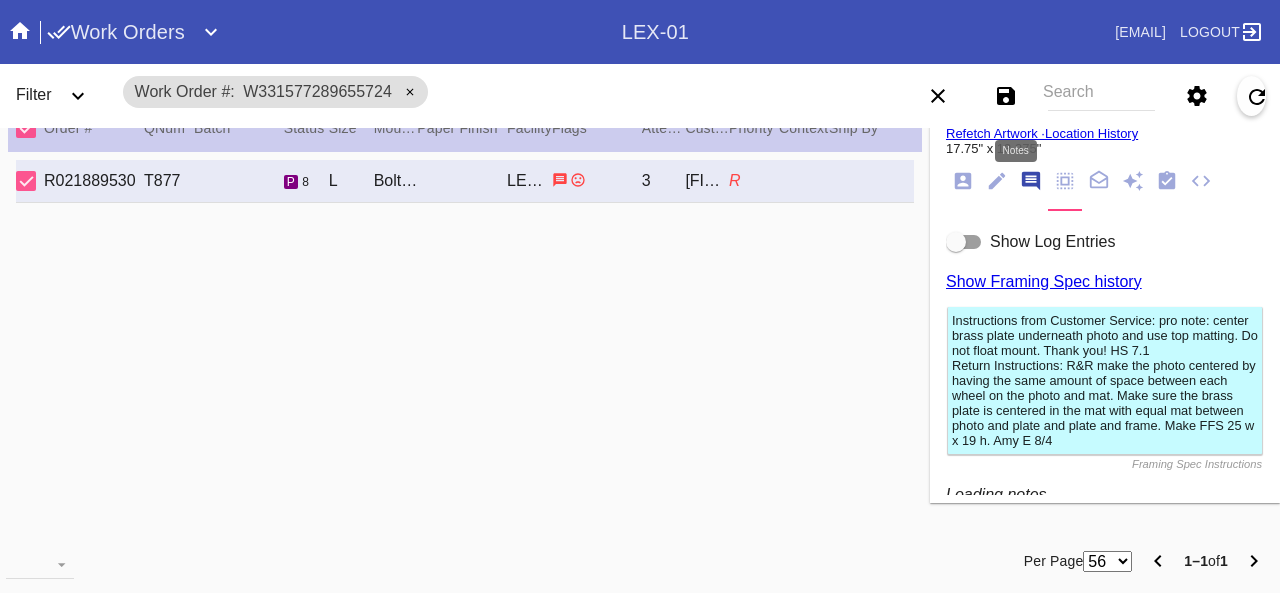 scroll, scrollTop: 122, scrollLeft: 0, axis: vertical 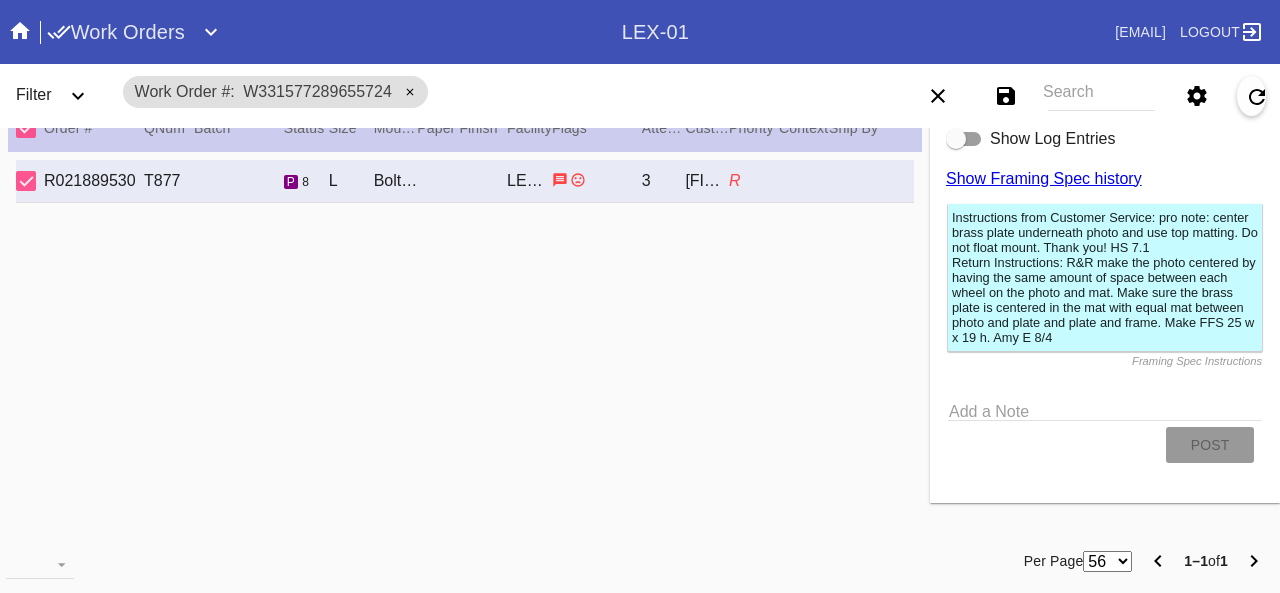 click on "Add a Note" at bounding box center [1105, 408] 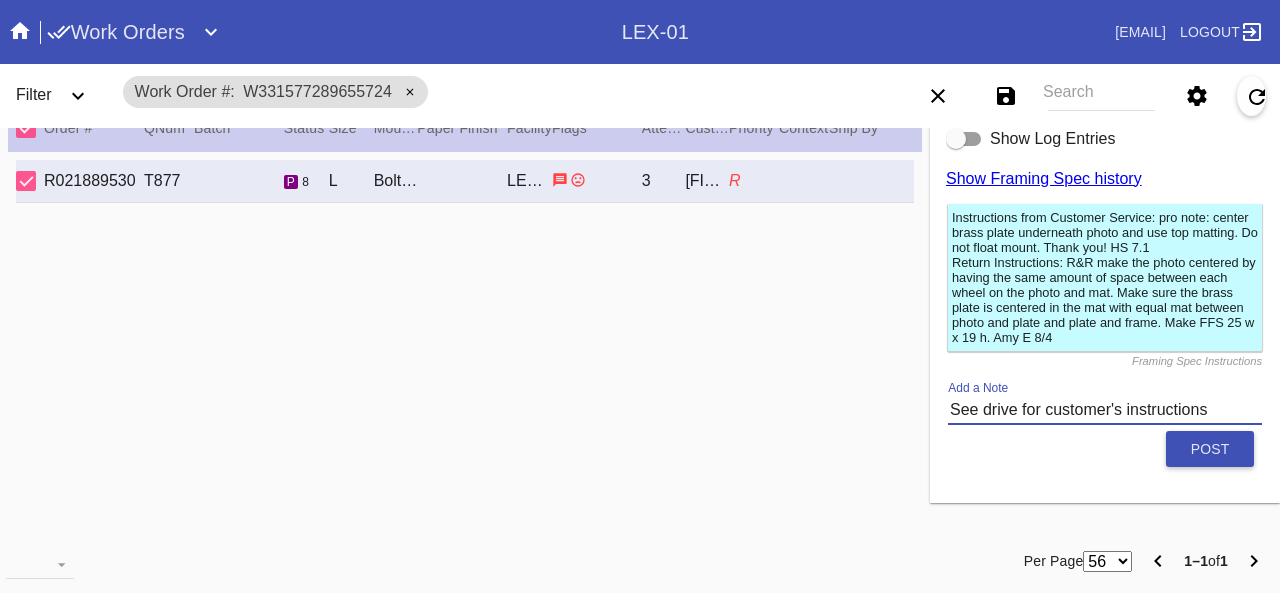 paste on "https://drive.google.com/file/d/1kaWUfkgXPFlroH1g6dO-ZganJ3HciGIc/view?usp=sharing" 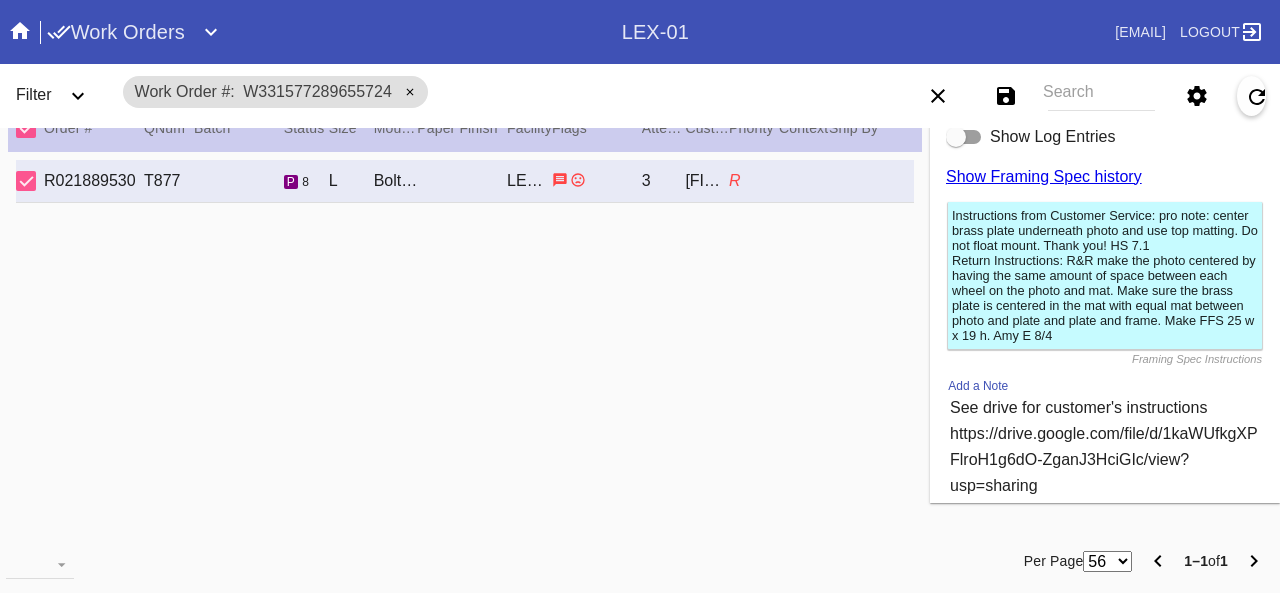 scroll, scrollTop: 340, scrollLeft: 0, axis: vertical 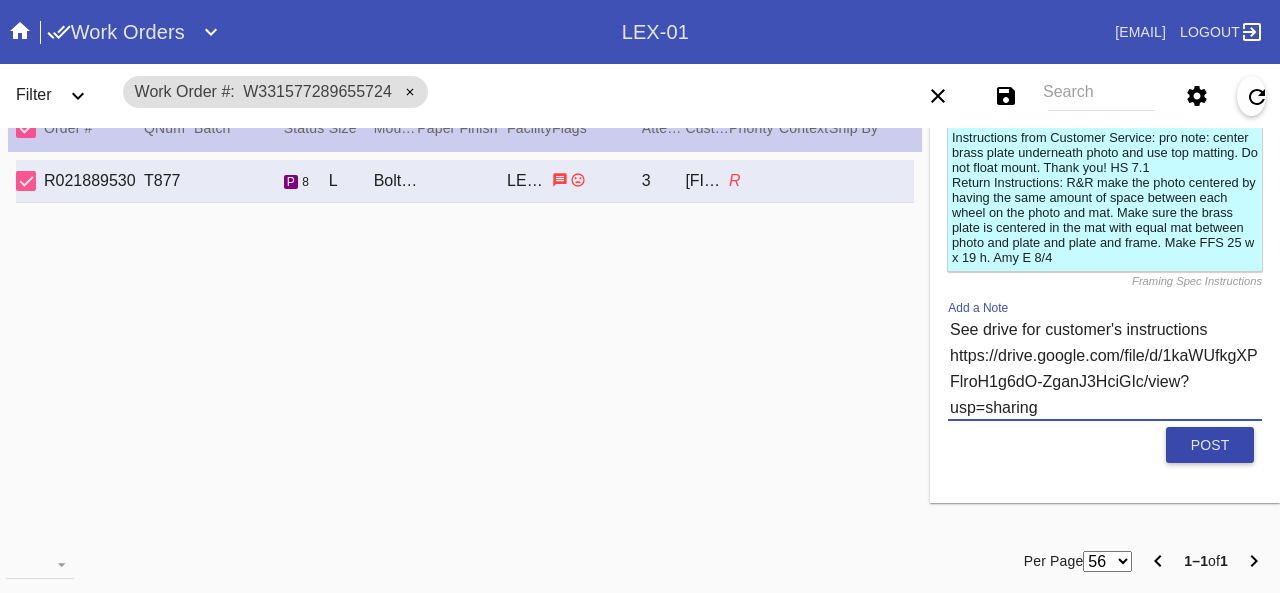 type on "See drive for customer's instructions https://drive.google.com/file/d/1kaWUfkgXPFlroH1g6dO-ZganJ3HciGIc/view?usp=sharing" 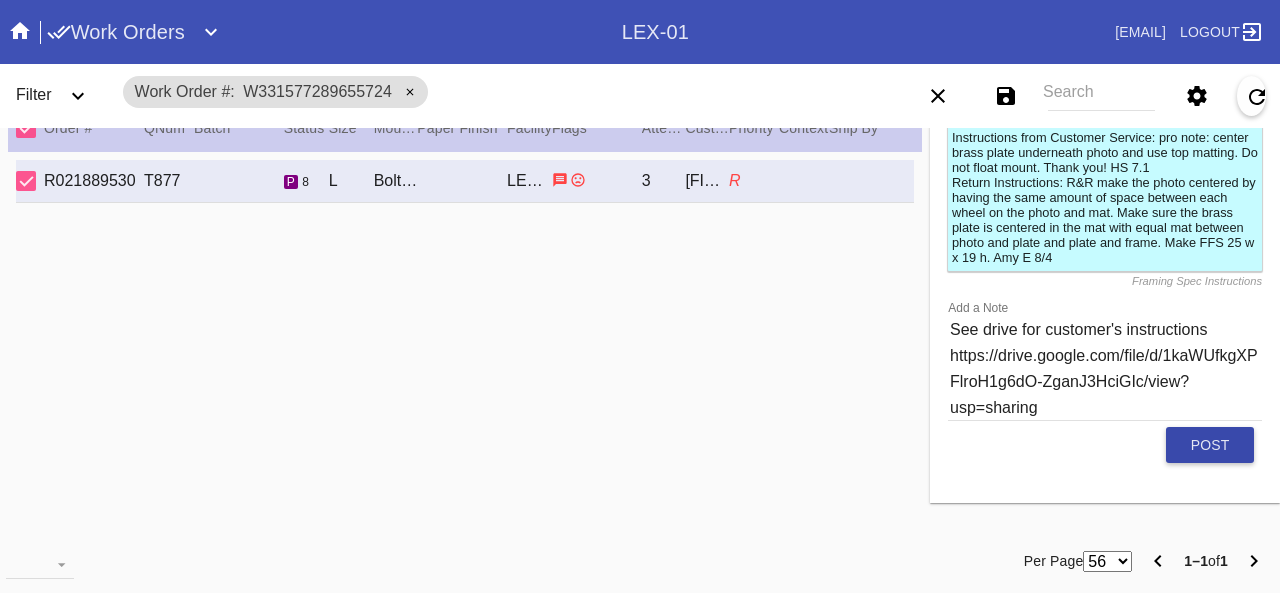 click on "Post" at bounding box center (1210, 445) 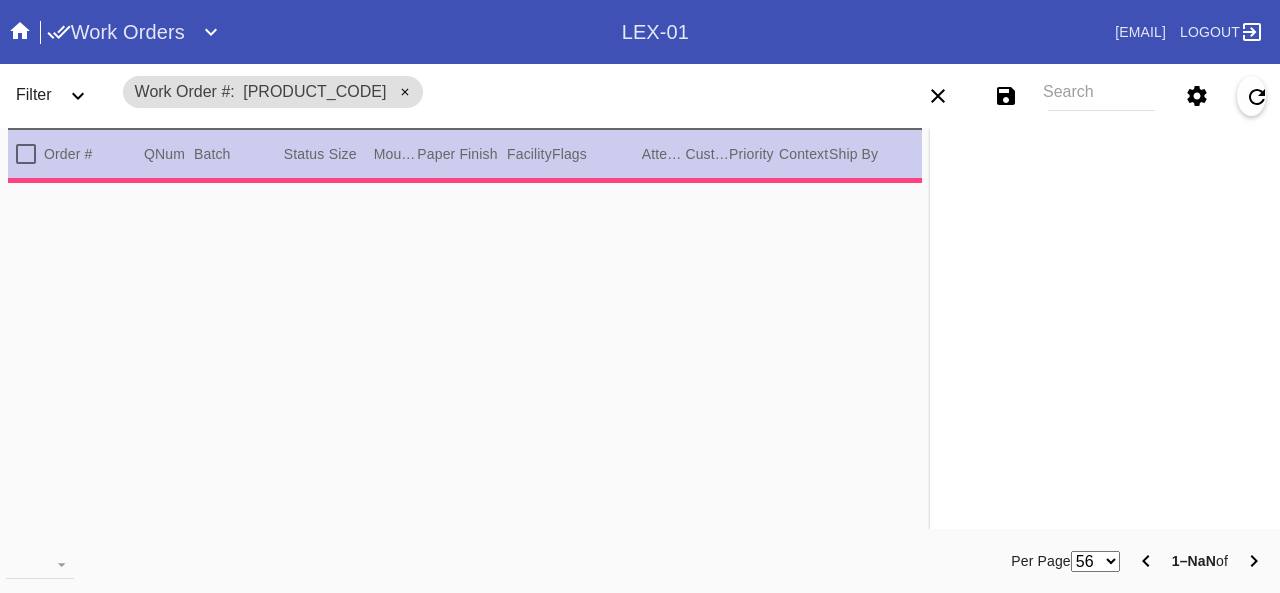 scroll, scrollTop: 0, scrollLeft: 0, axis: both 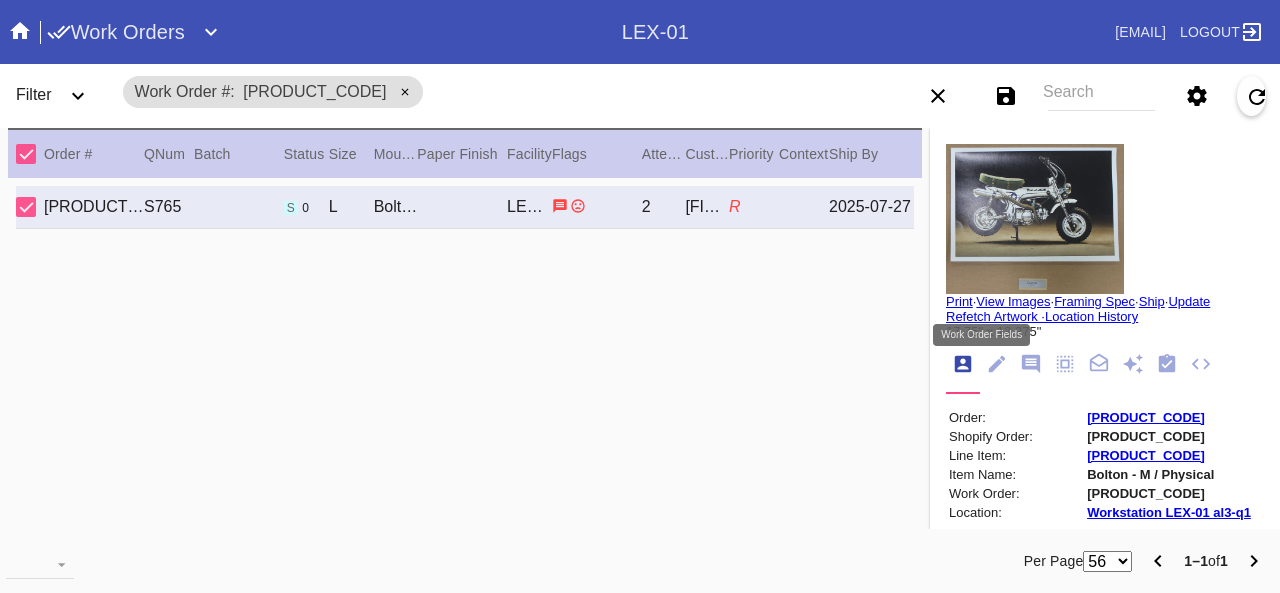 click 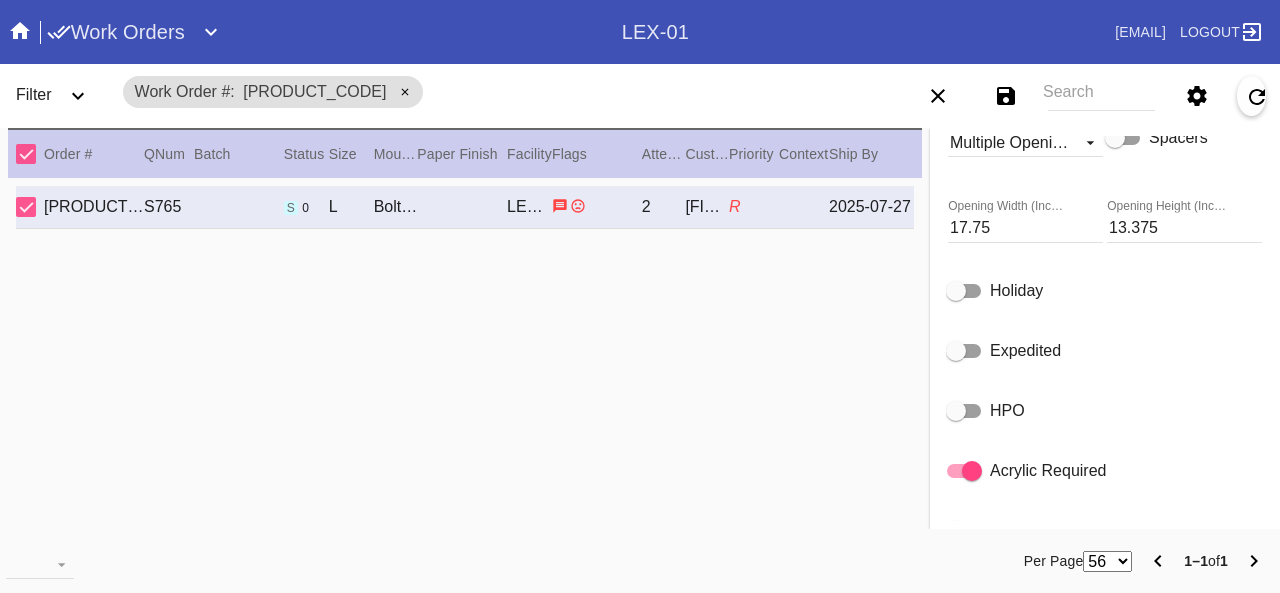 scroll, scrollTop: 800, scrollLeft: 0, axis: vertical 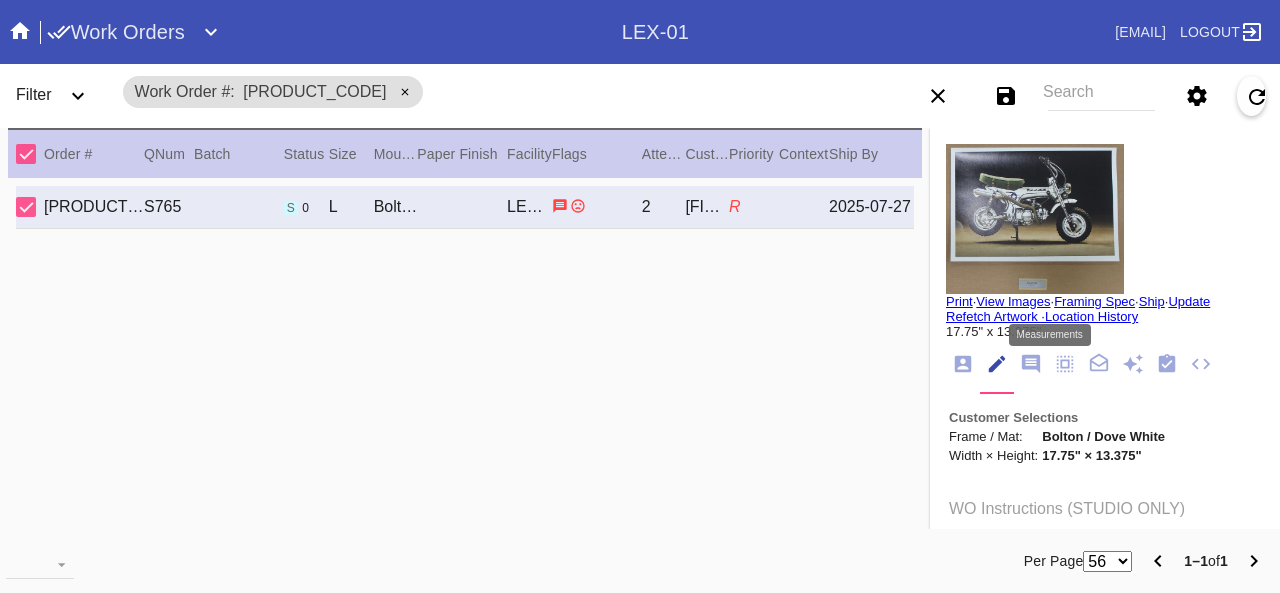 click 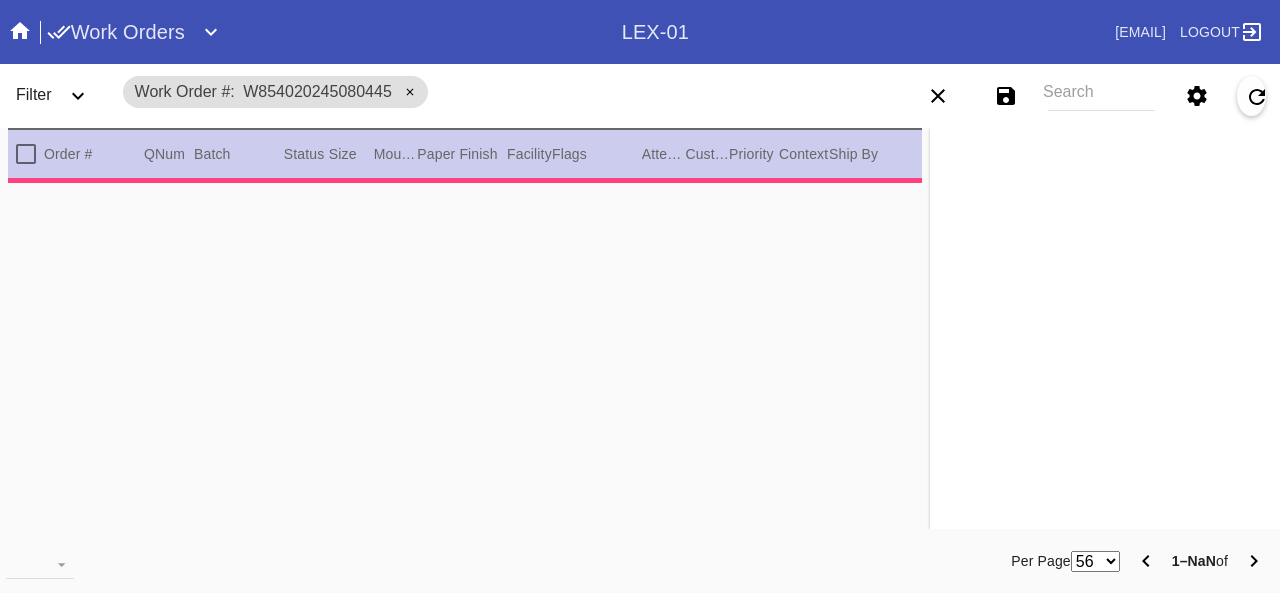 scroll, scrollTop: 0, scrollLeft: 0, axis: both 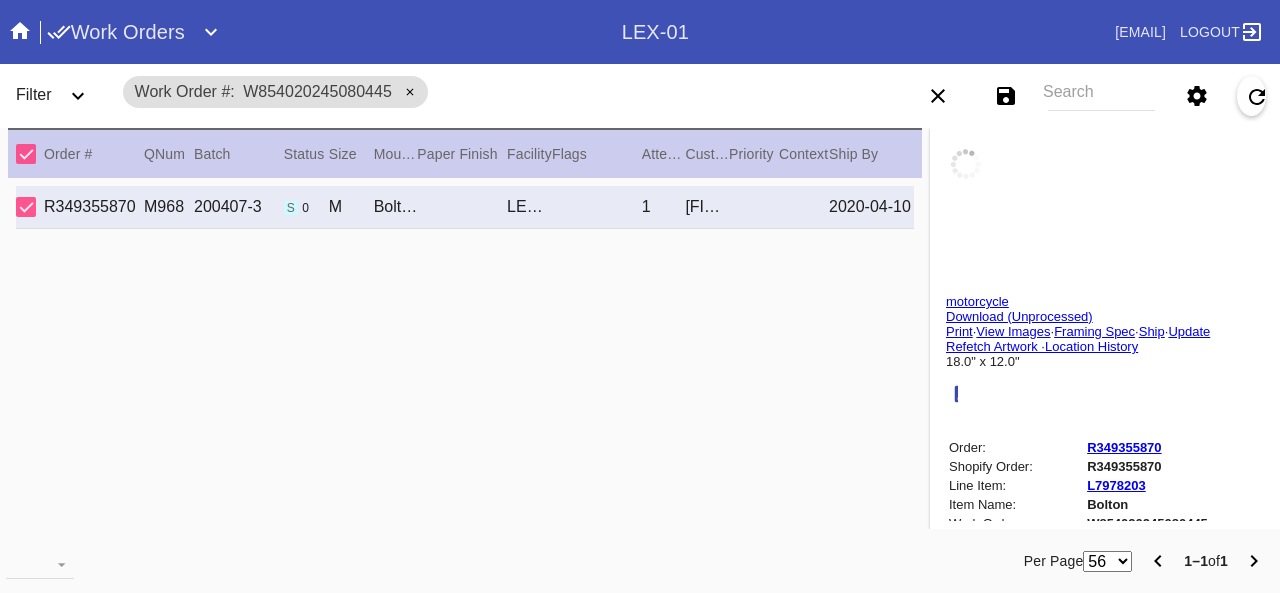 type on "3.0" 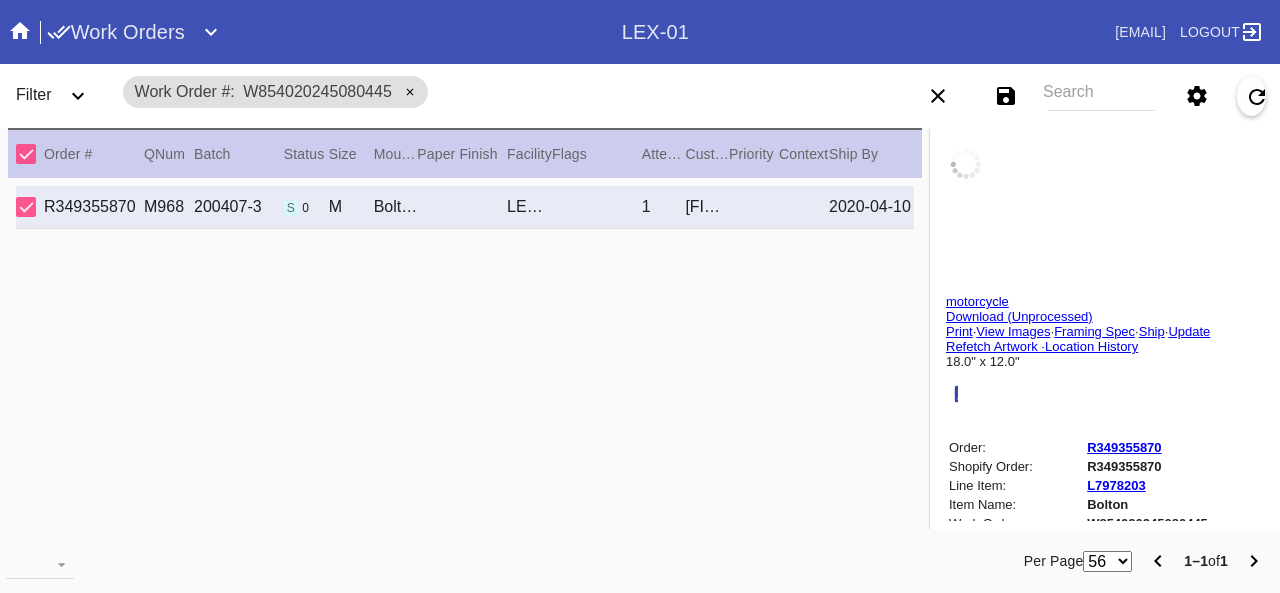 type on "3.0" 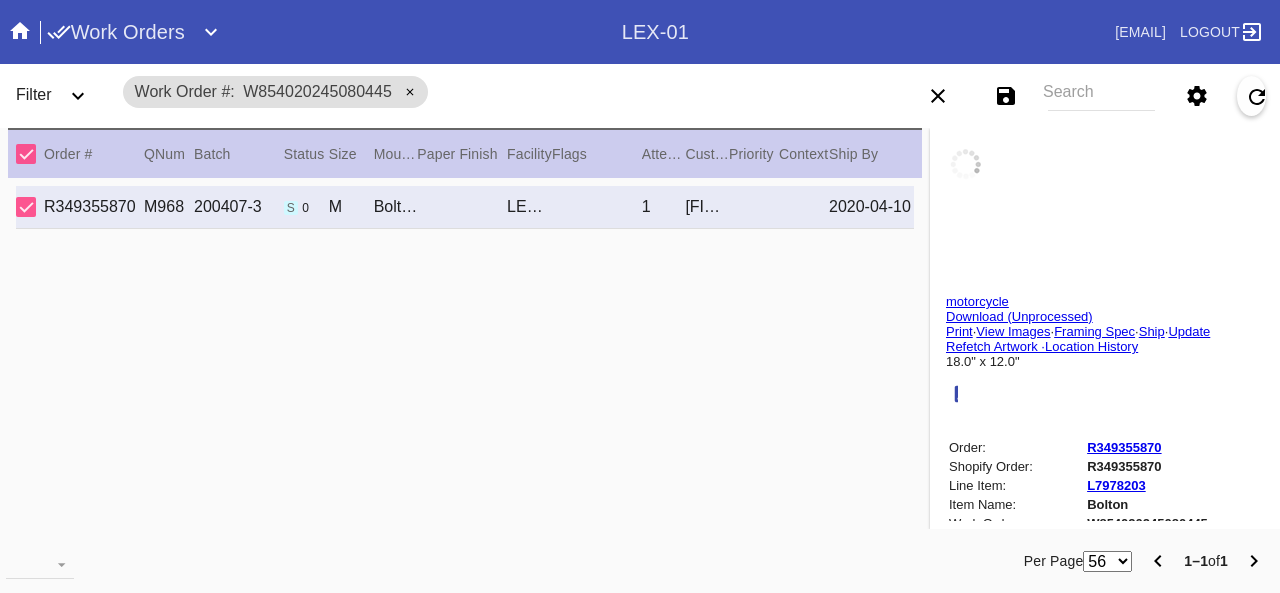 type on "3.0" 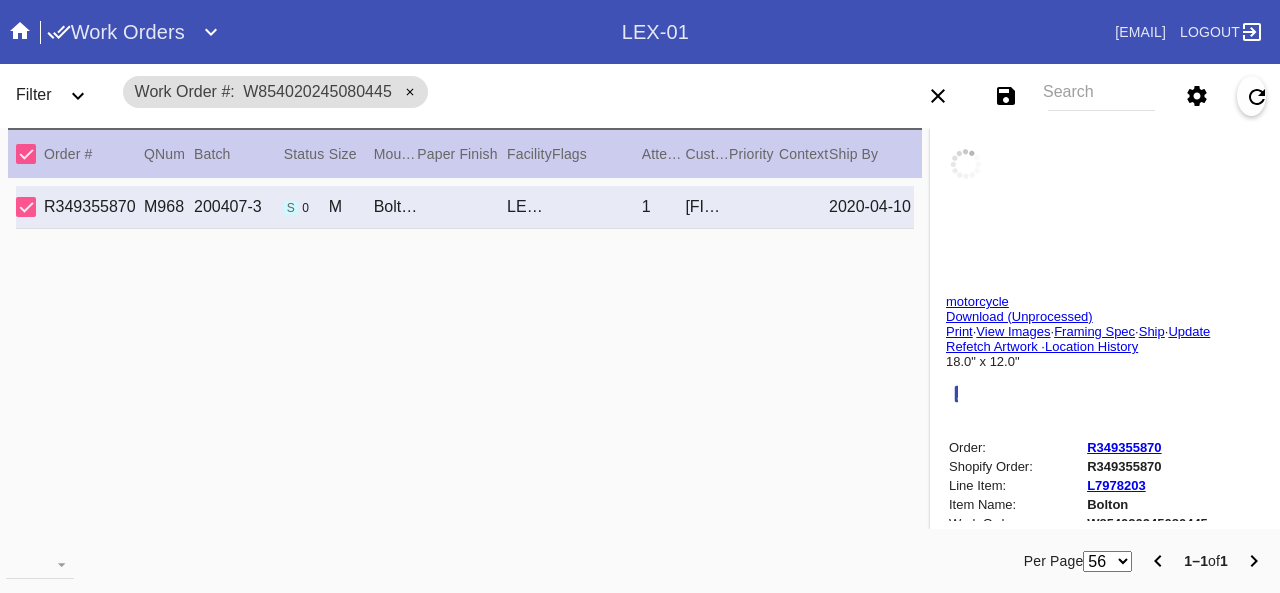 type on "3.0" 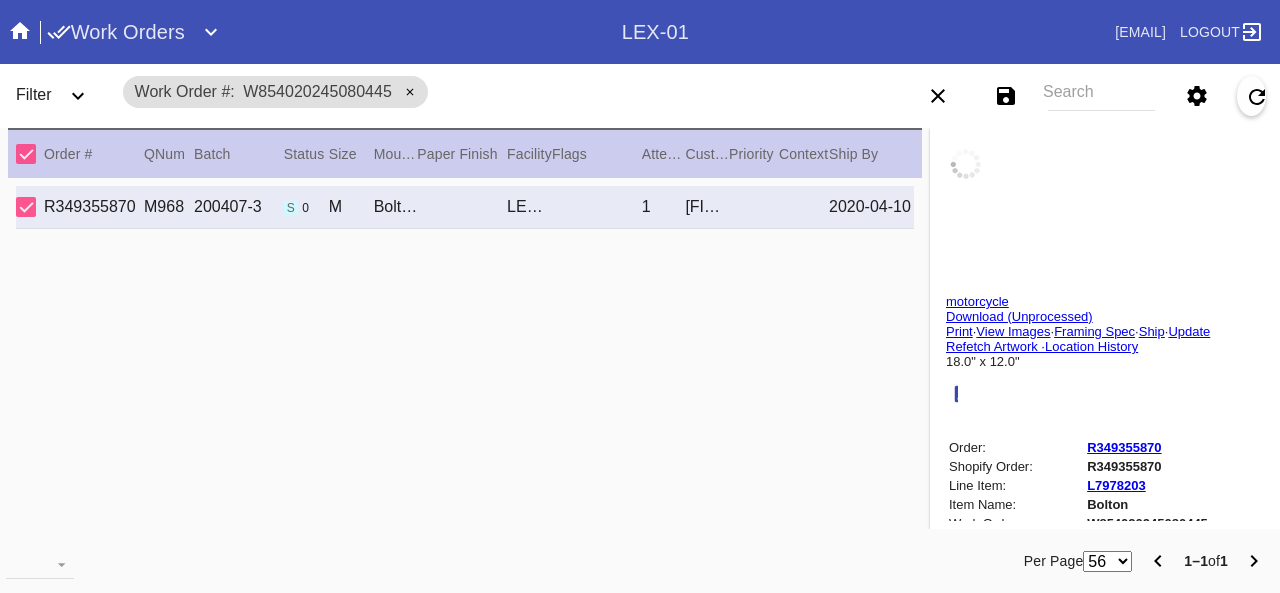 type on "0.1875" 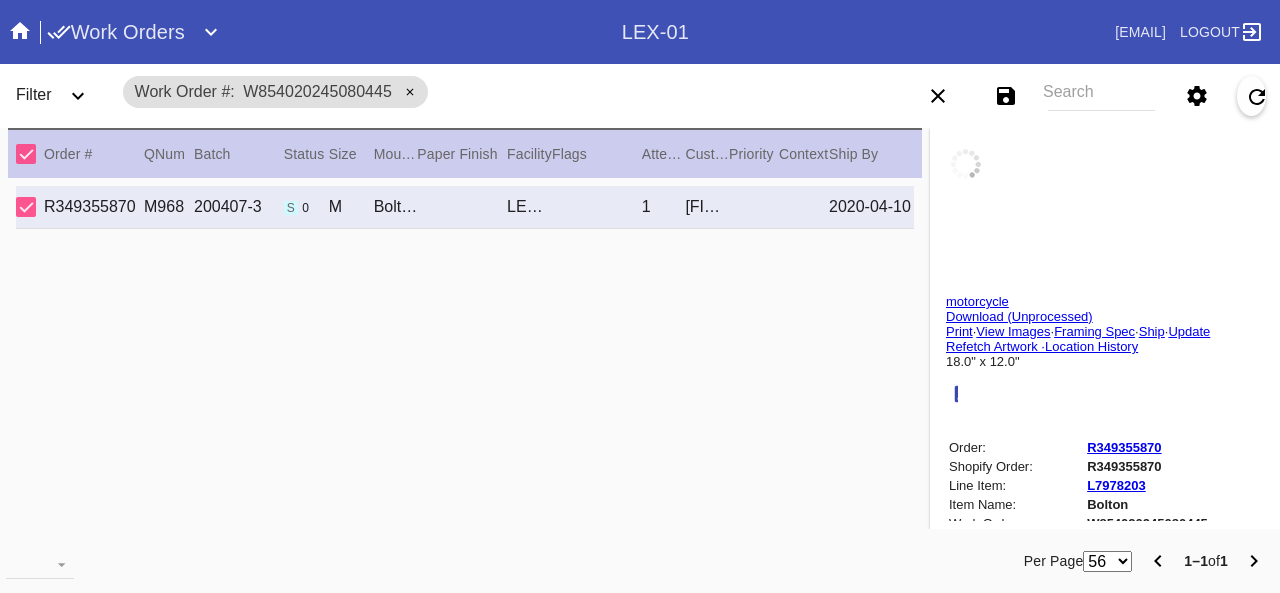 type on "17.875" 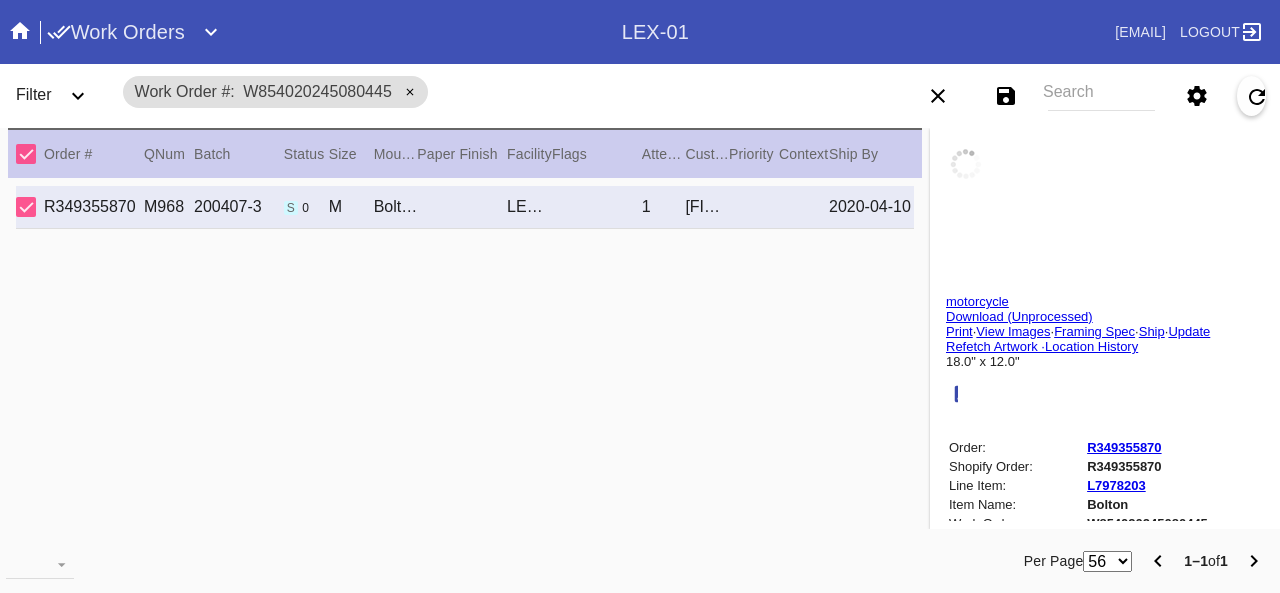 type on "11.875" 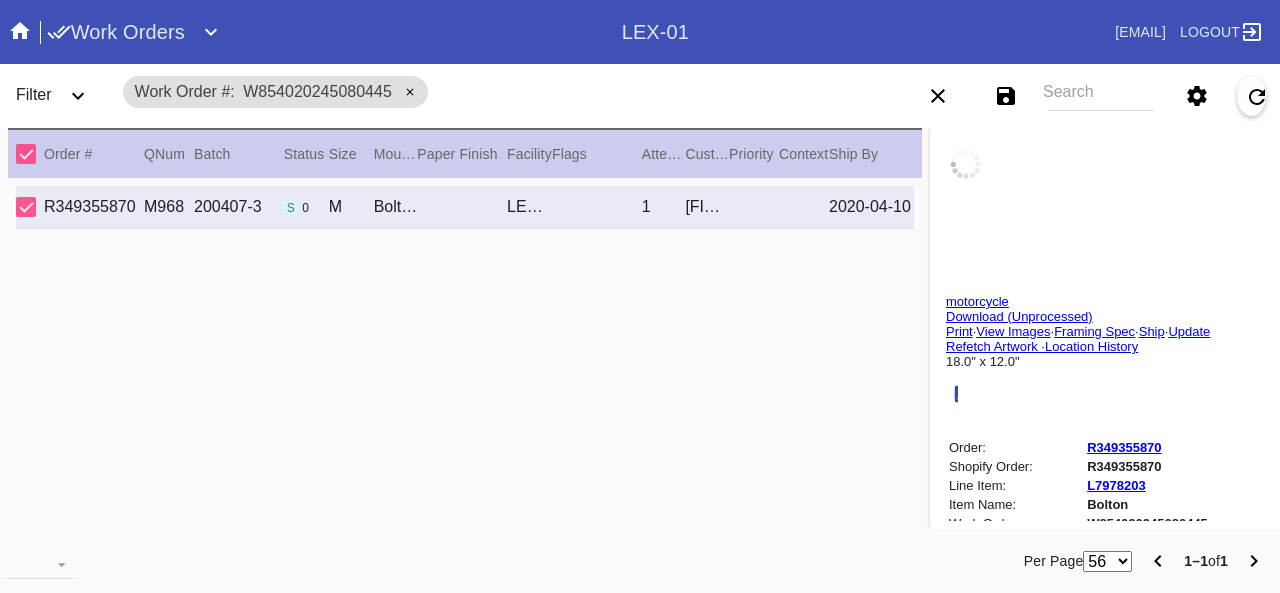 type on "scuffs around all edges, specks, spots, bent corners, fingerprints" 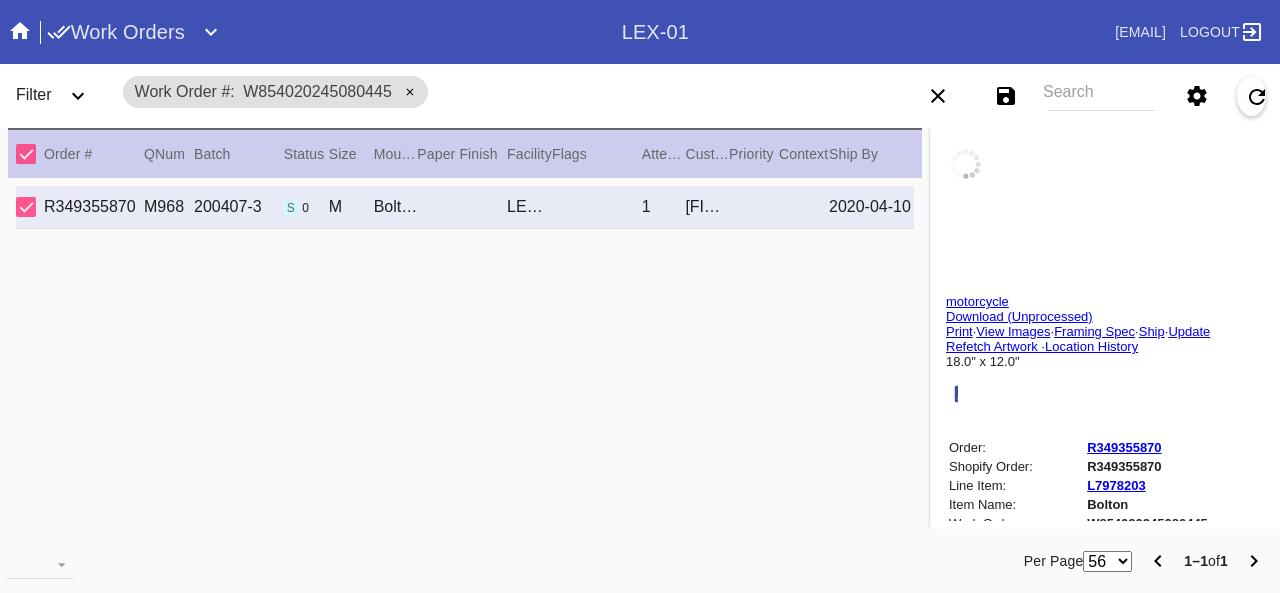 type on "4/6/2020" 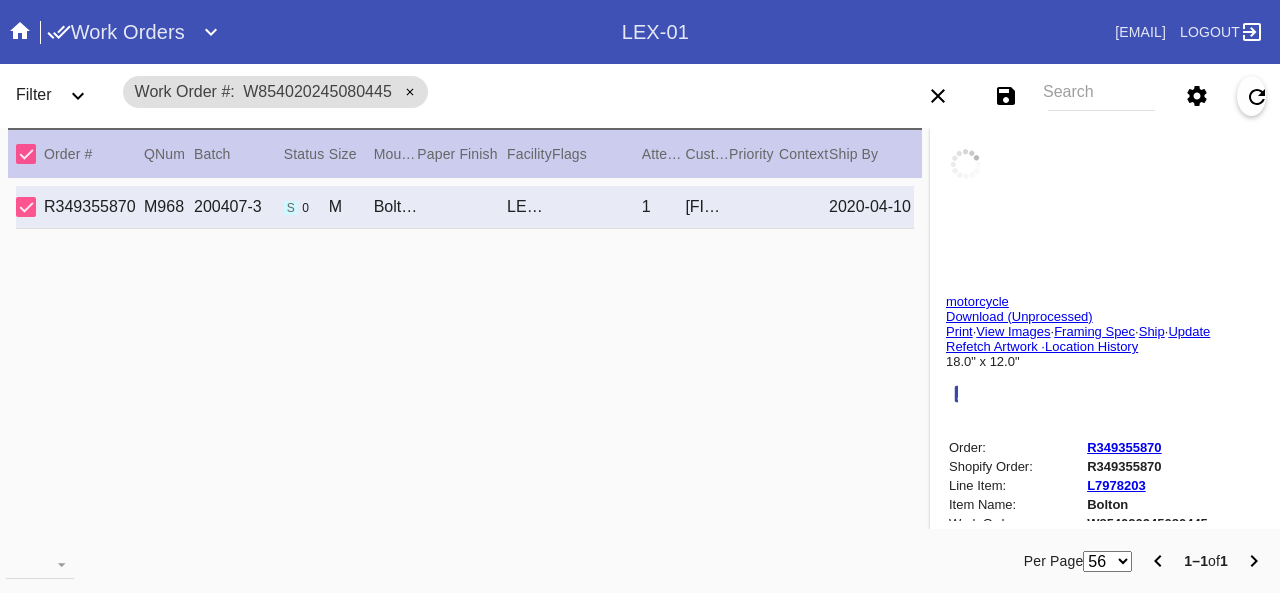 type on "4/6/2020" 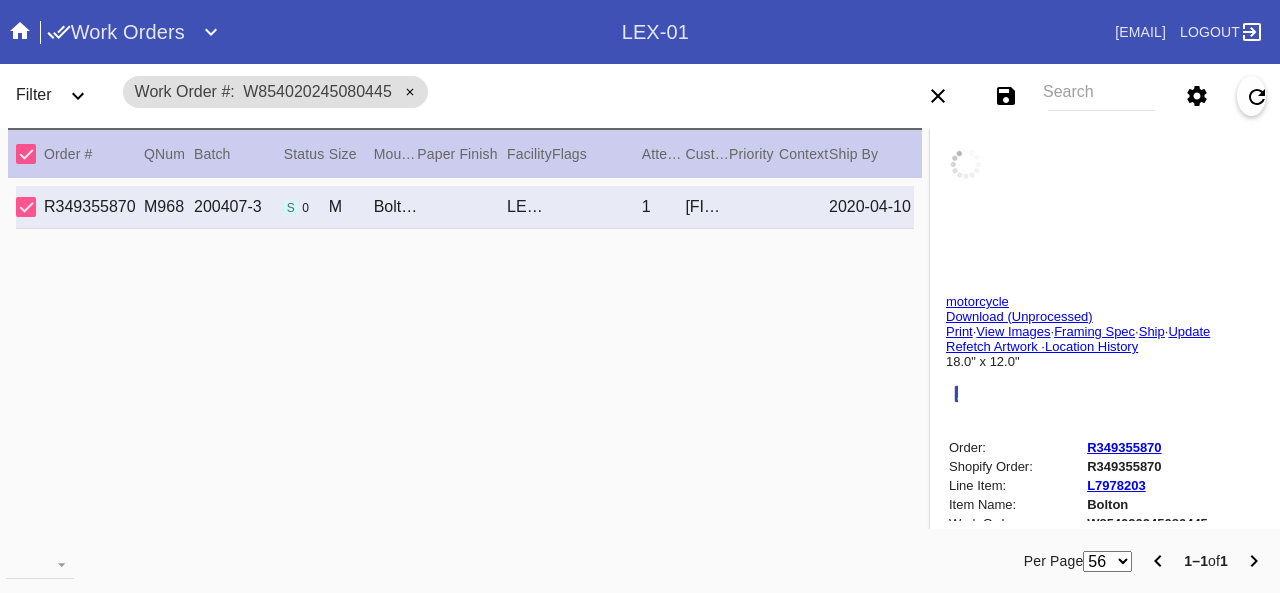 type on "4/10/2020" 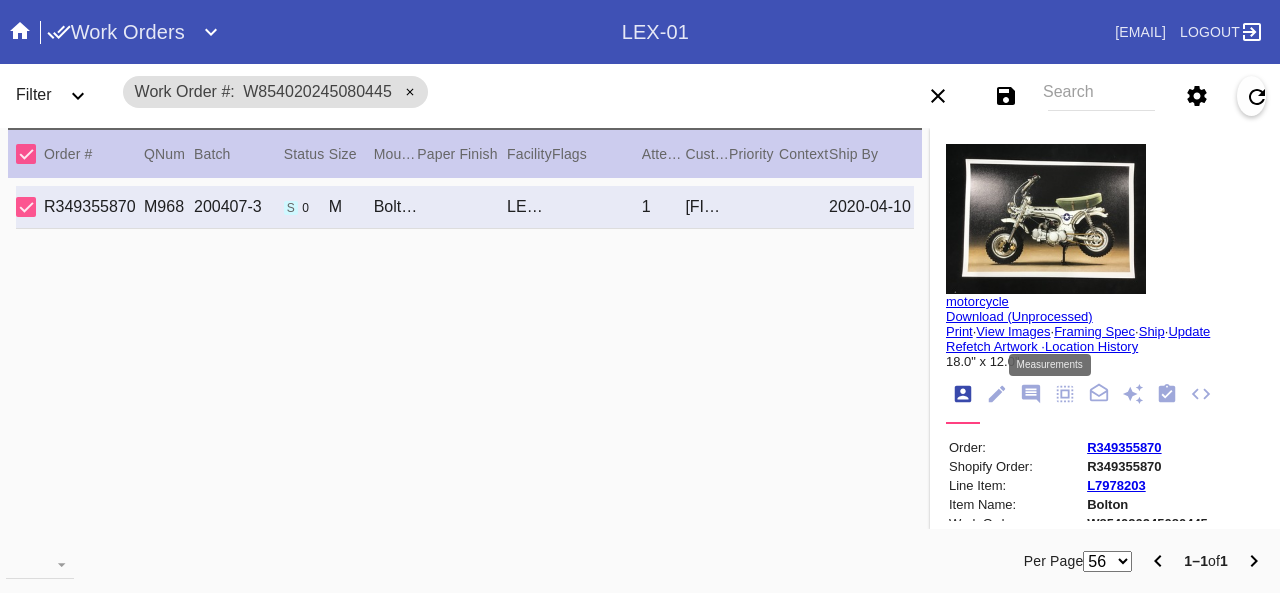 click 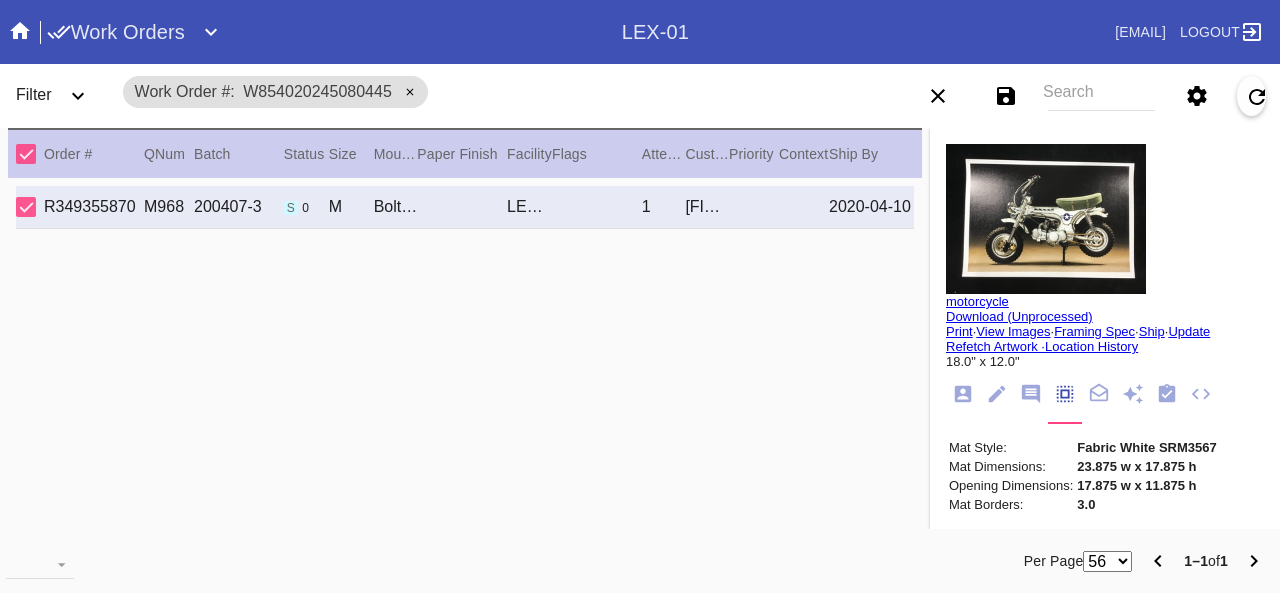 scroll, scrollTop: 370, scrollLeft: 0, axis: vertical 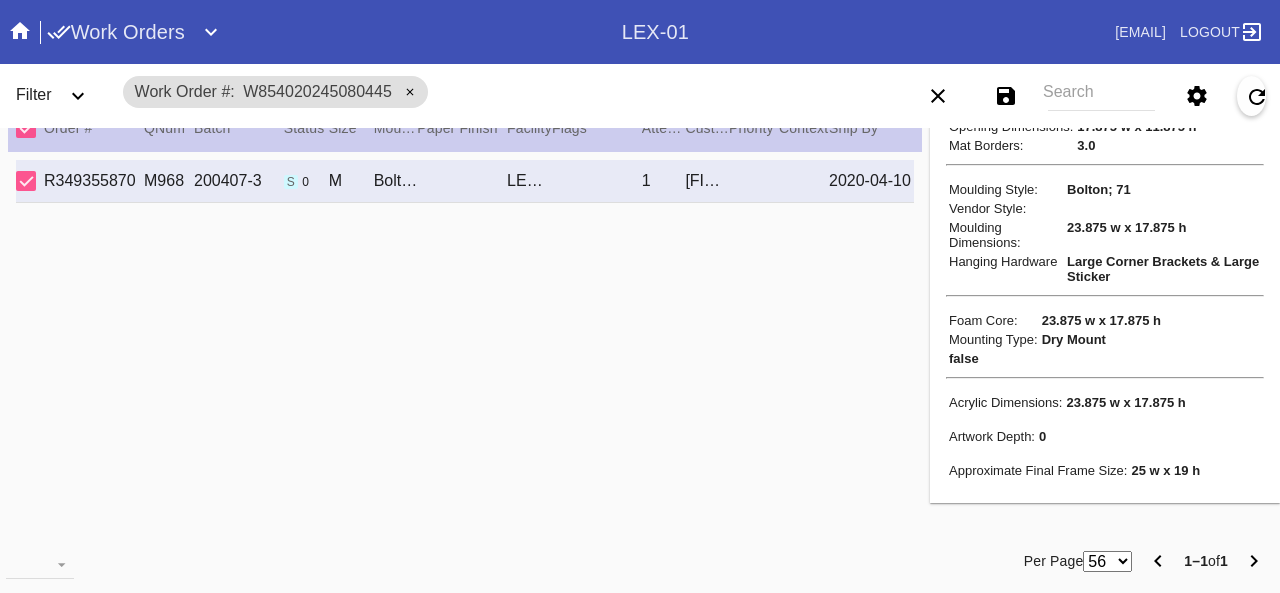 click on "Mat Style: Fabric White SRM3567 Mat Dimensions: 23.875 w x 17.875 h Opening Dimensions: 17.875 w x 11.875 h Mat Borders: 3.0 Moulding Style: Bolton; 71 Vendor Style: Moulding Dimensions: 23.875 w x 17.875 h Hanging Hardware Large Corner Brackets & Large Sticker Foam Core: 23.875 w x 17.875 h Mounting Type: Dry Mount false Acrylic Dimensions: 23.875 w x 17.875 h Artwork Depth: 0 Approximate Final Frame Size: 25 w x 19 h" at bounding box center (1105, 276) 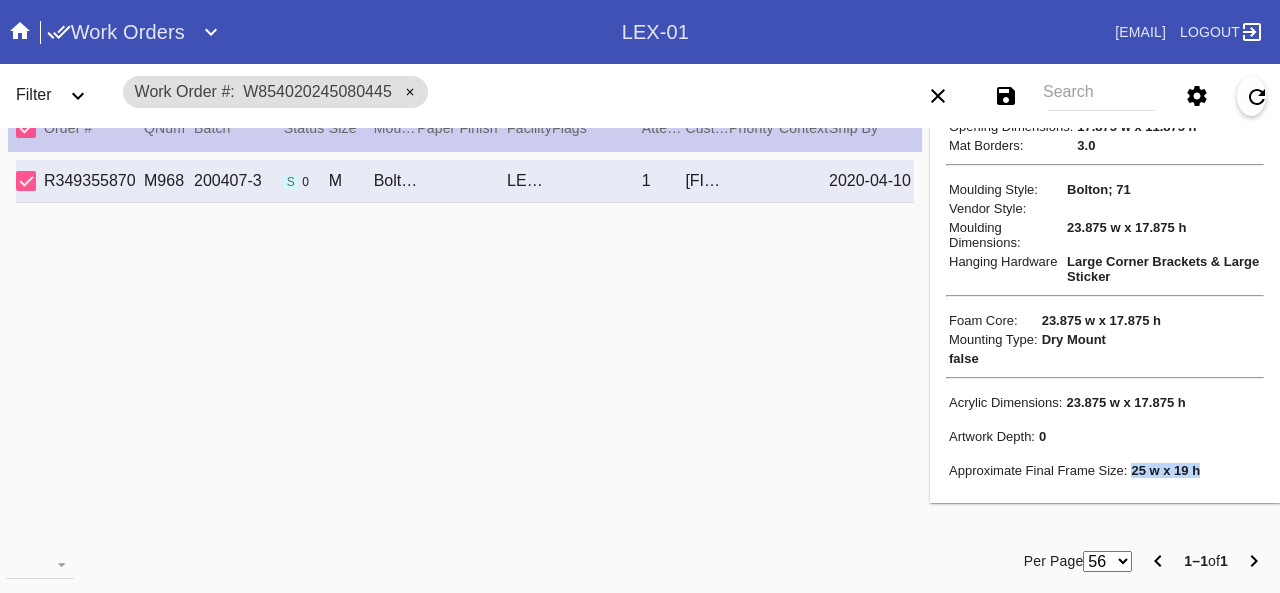 drag, startPoint x: 1117, startPoint y: 467, endPoint x: 1199, endPoint y: 467, distance: 82 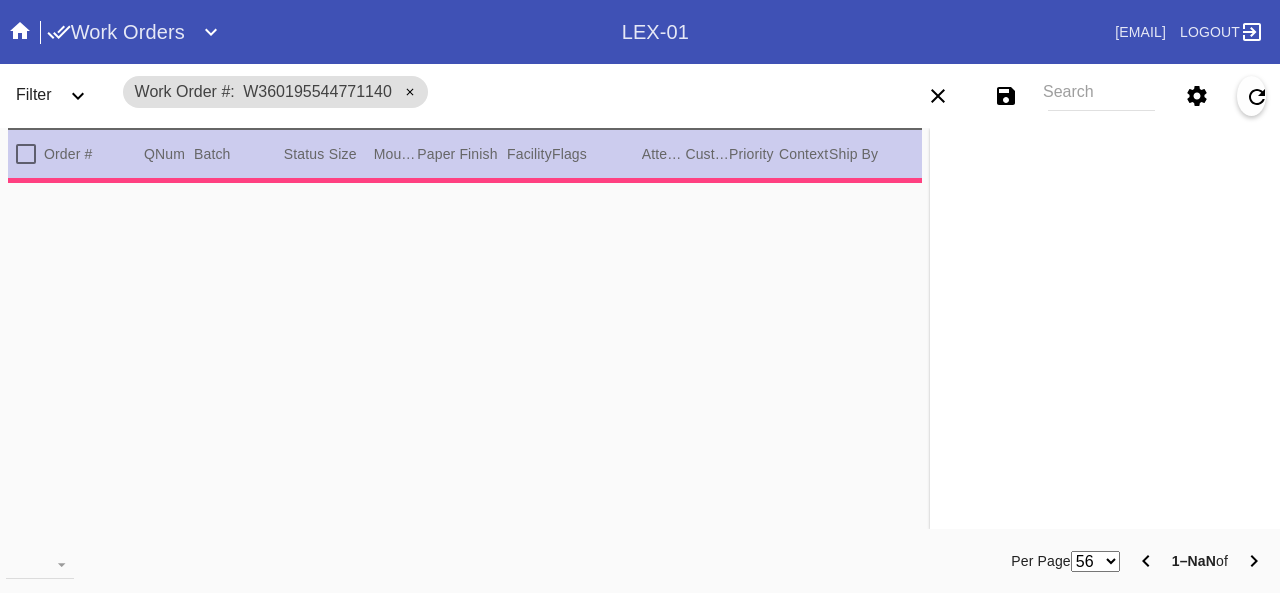 type on "3.0" 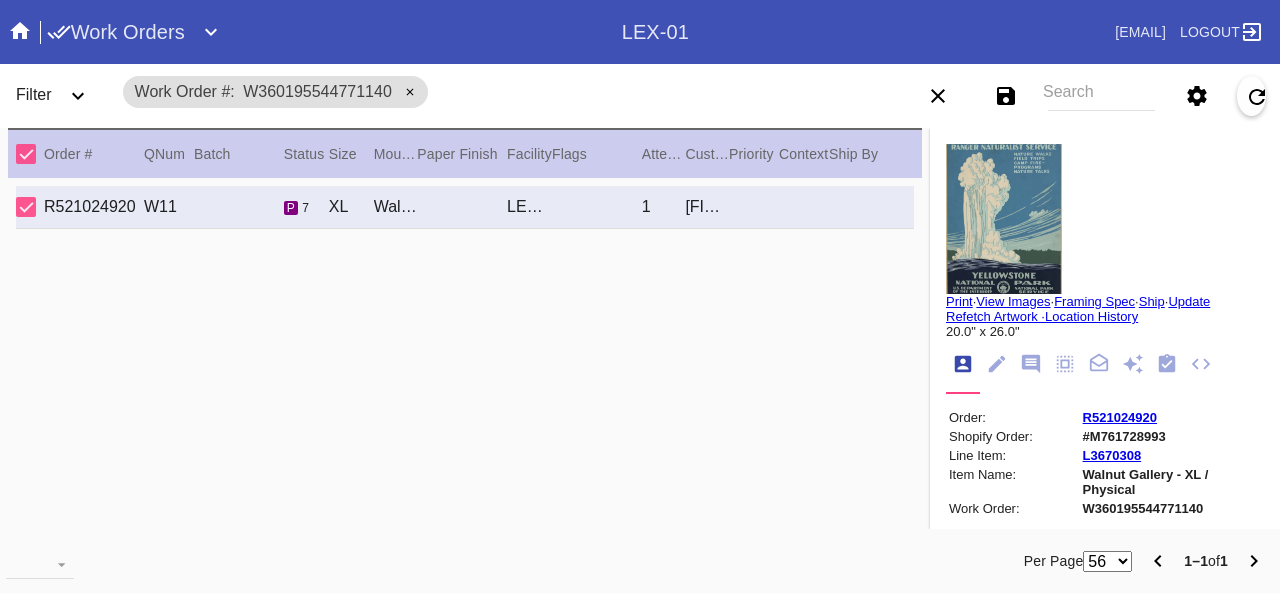 scroll, scrollTop: 0, scrollLeft: 0, axis: both 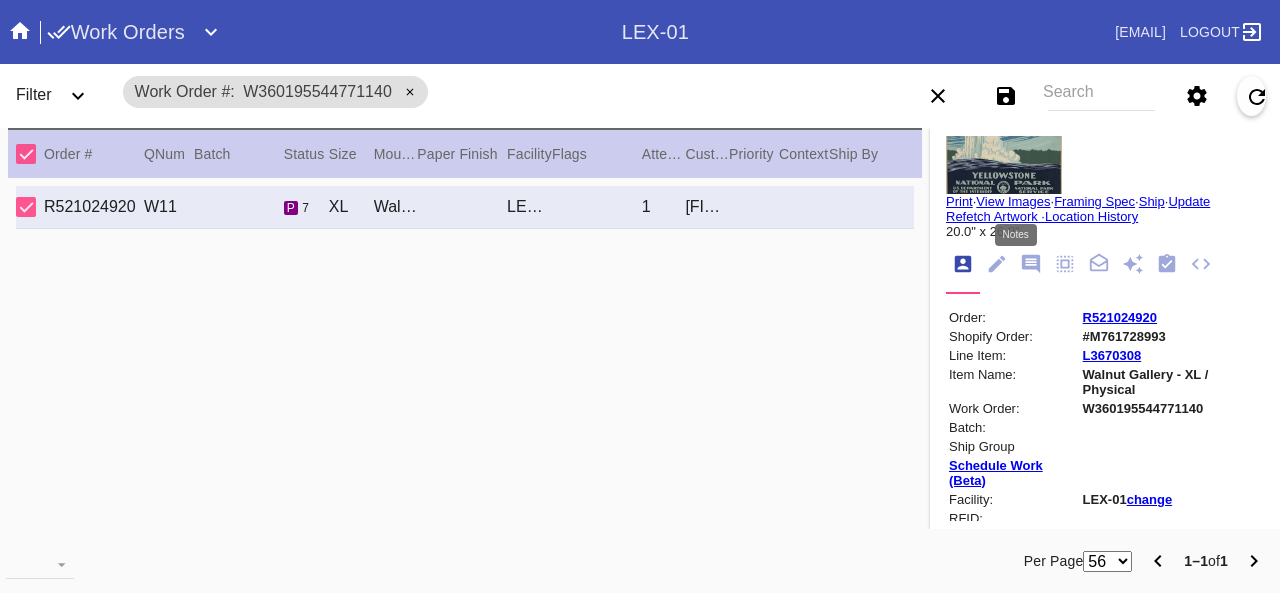 click 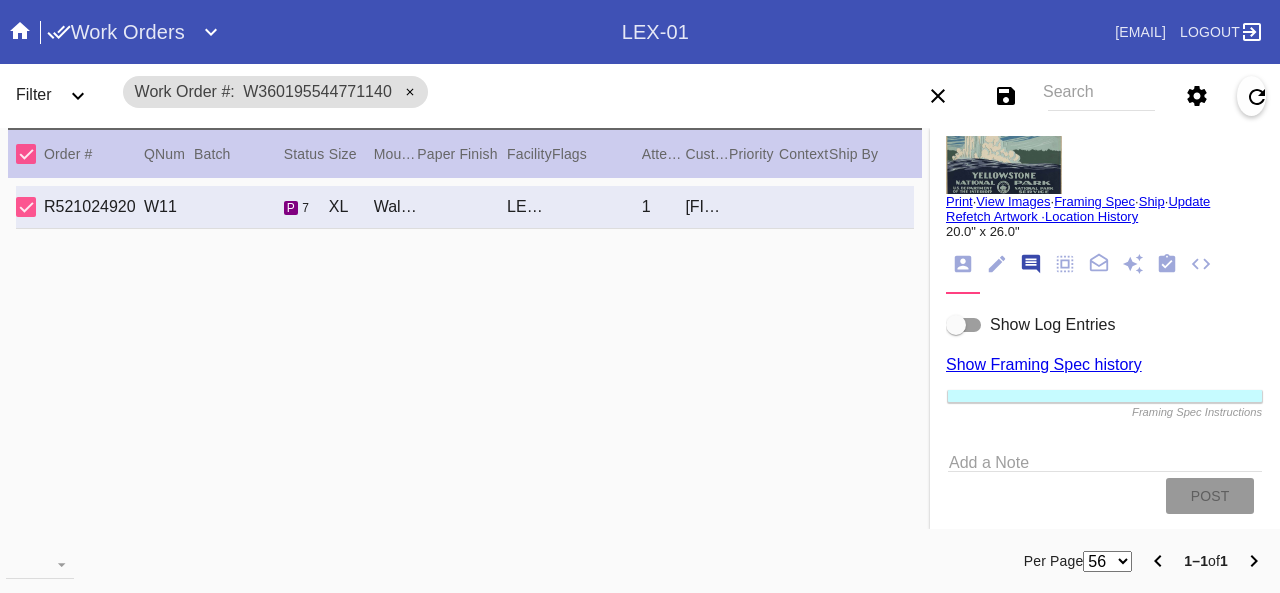 scroll, scrollTop: 122, scrollLeft: 0, axis: vertical 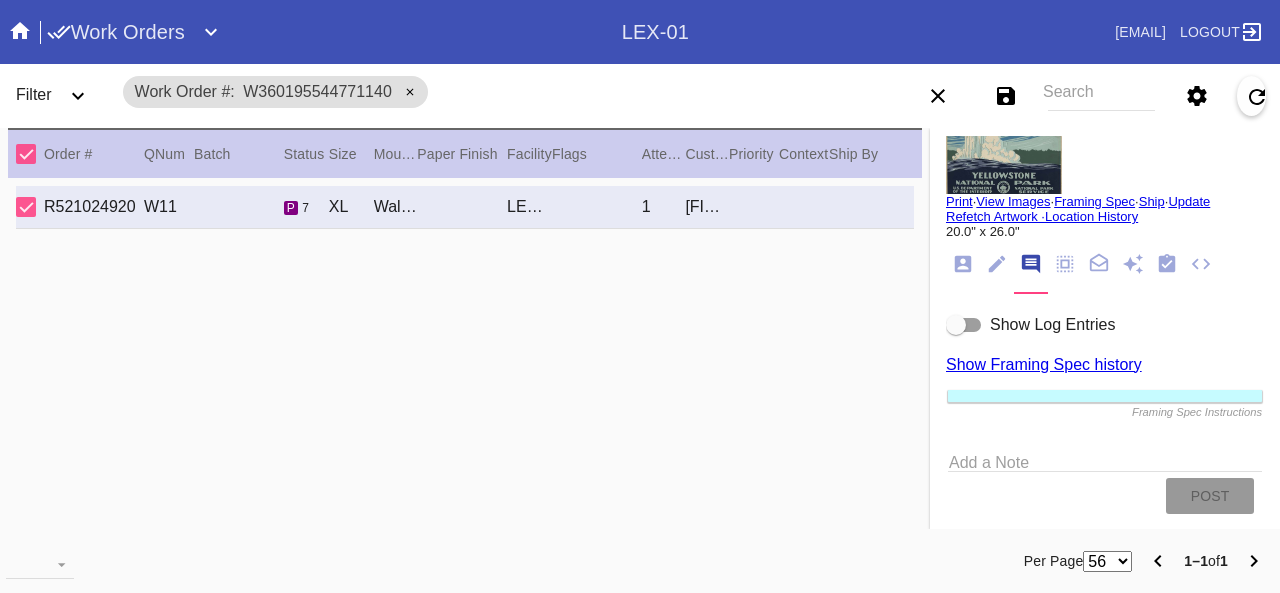 click at bounding box center (956, 325) 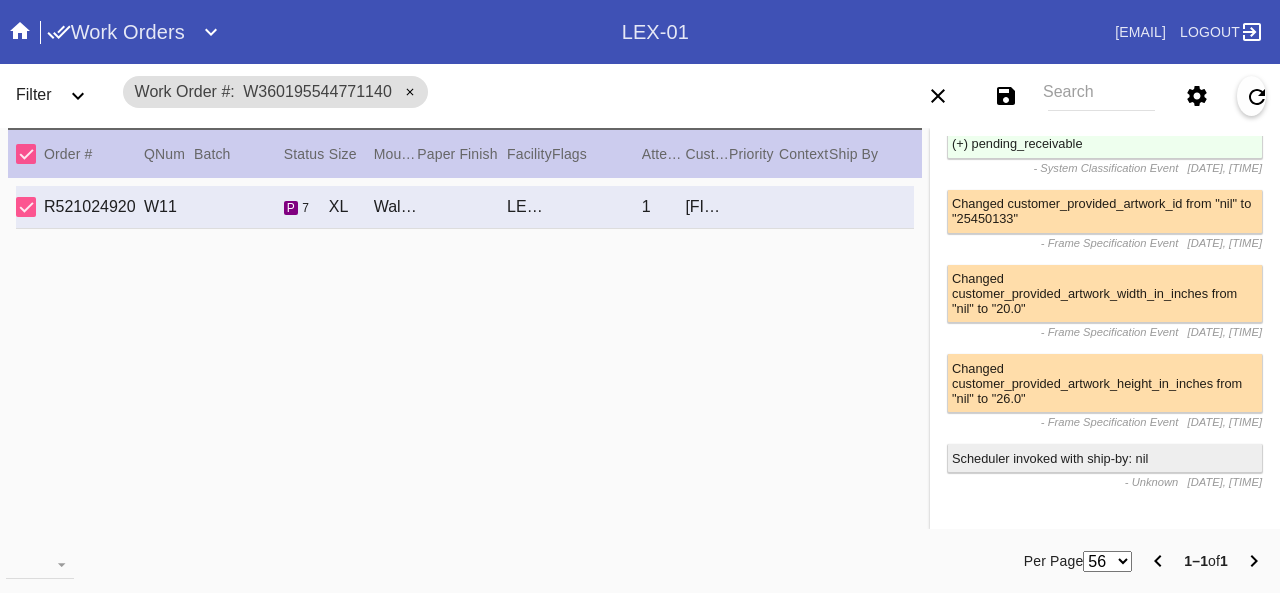 scroll, scrollTop: 566, scrollLeft: 0, axis: vertical 